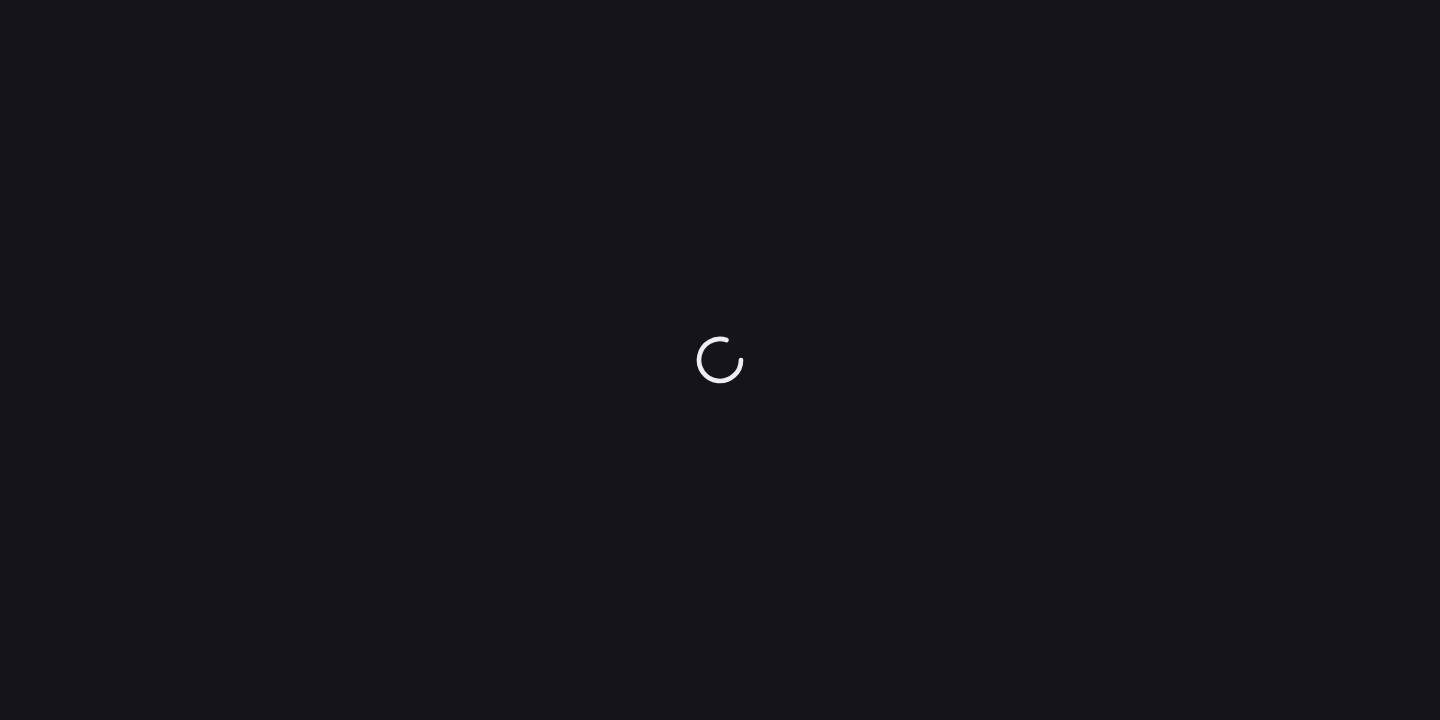 scroll, scrollTop: 0, scrollLeft: 0, axis: both 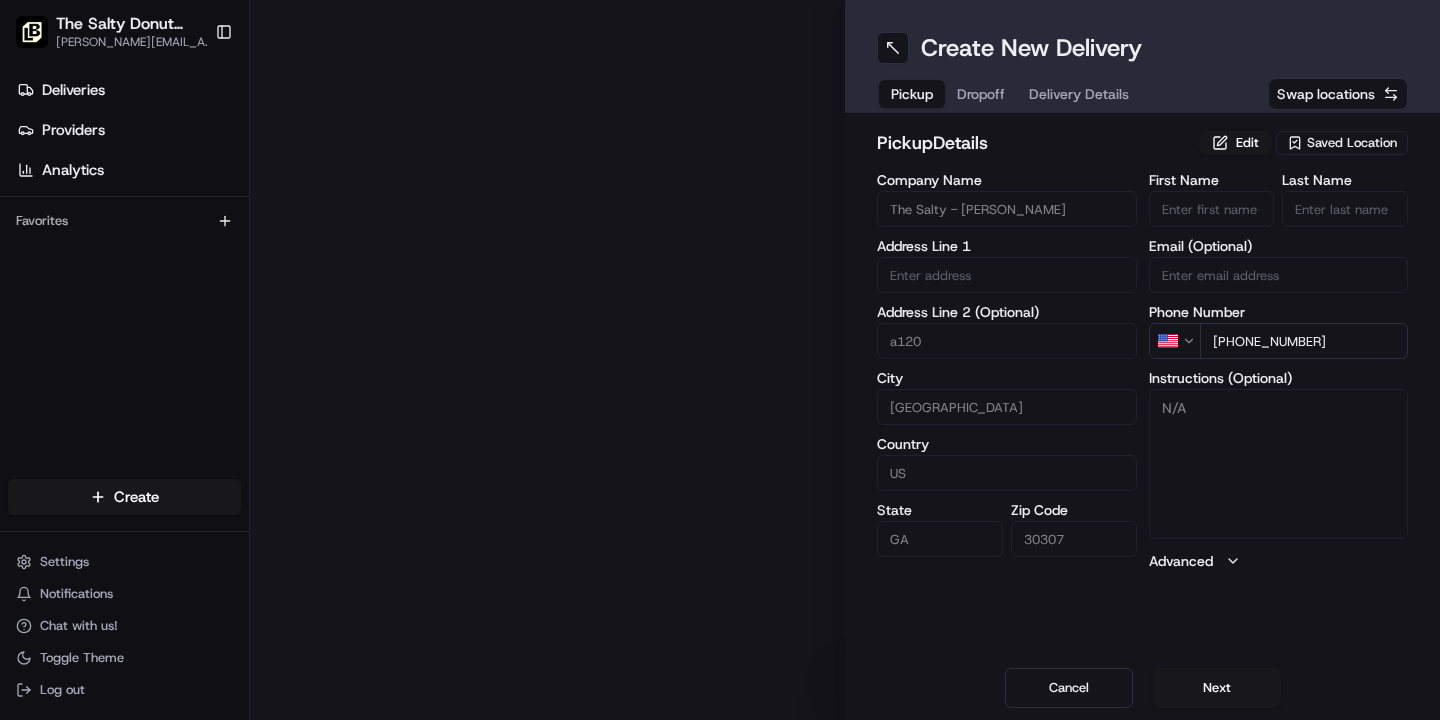 type on "[STREET_ADDRESS][PERSON_NAME]" 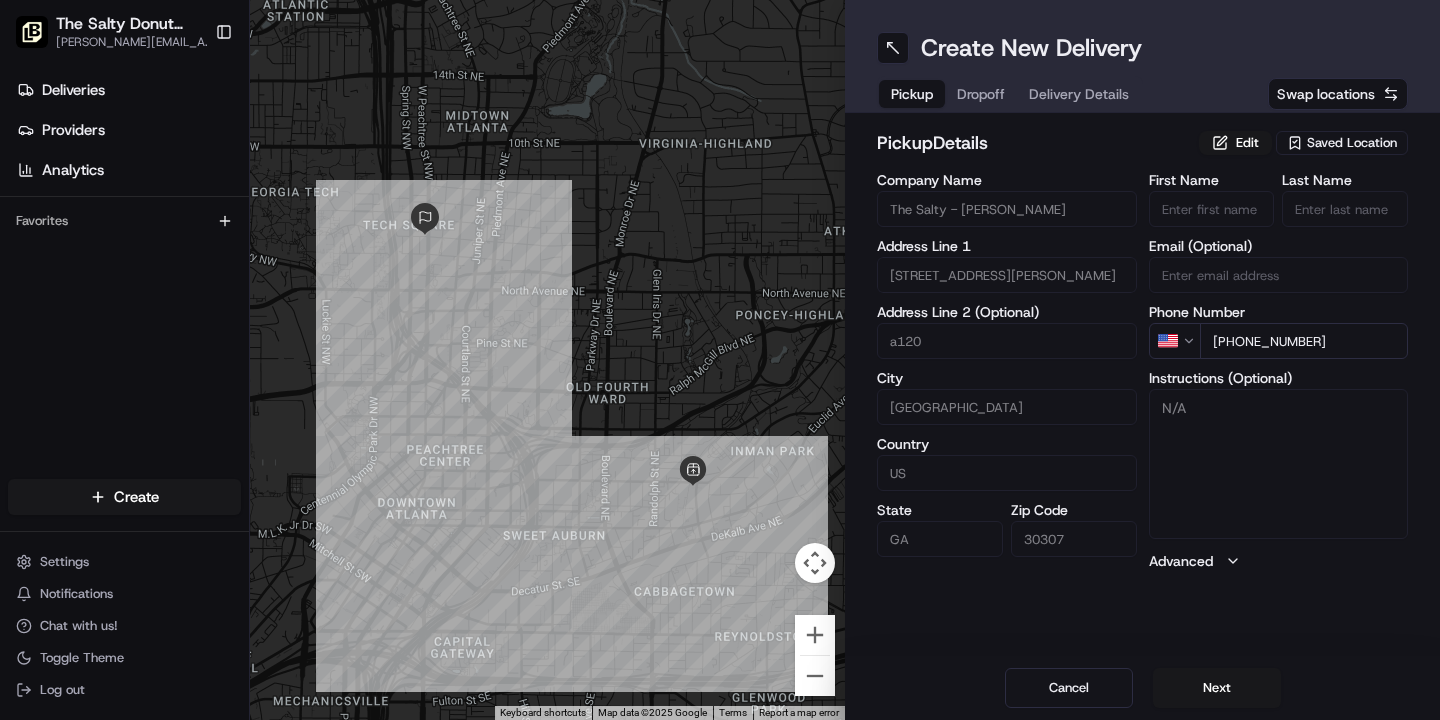 scroll, scrollTop: 0, scrollLeft: 0, axis: both 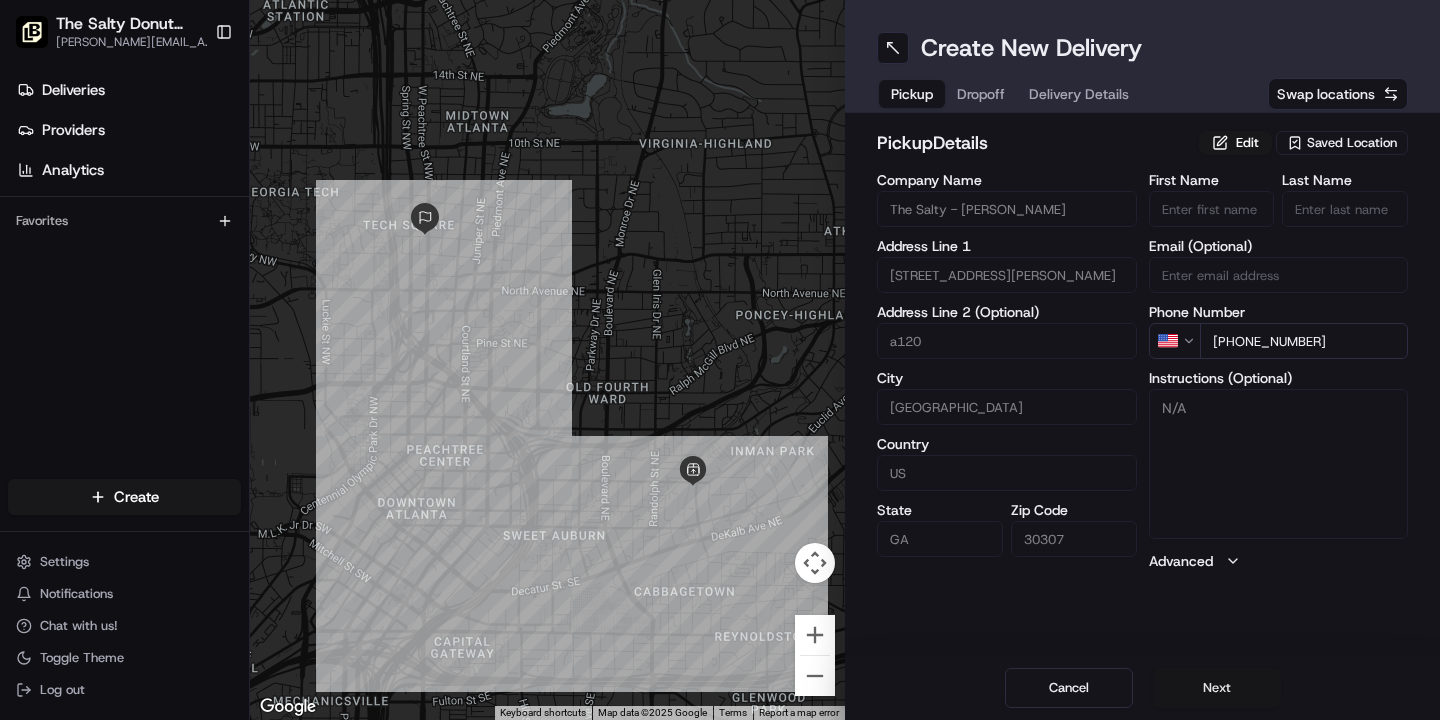click on "Next" at bounding box center [1217, 688] 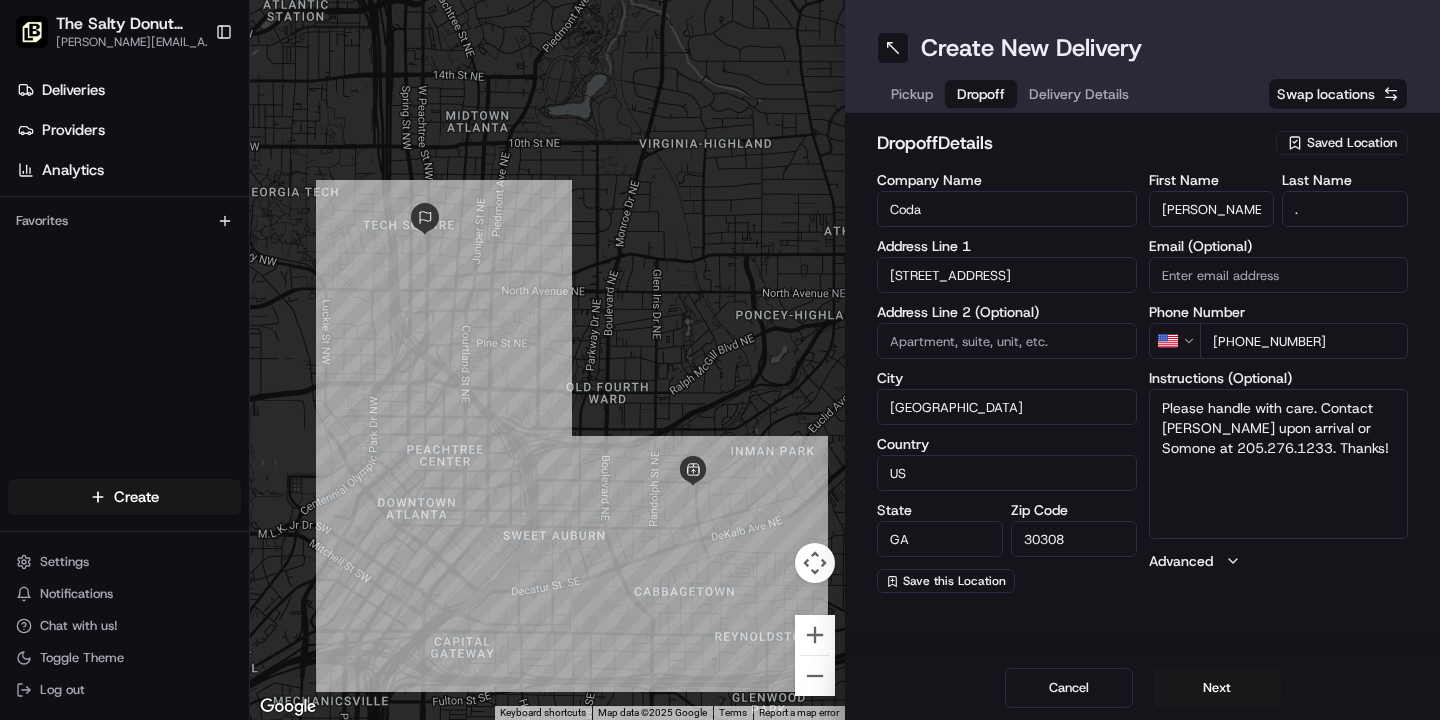 click on "." at bounding box center [1345, 209] 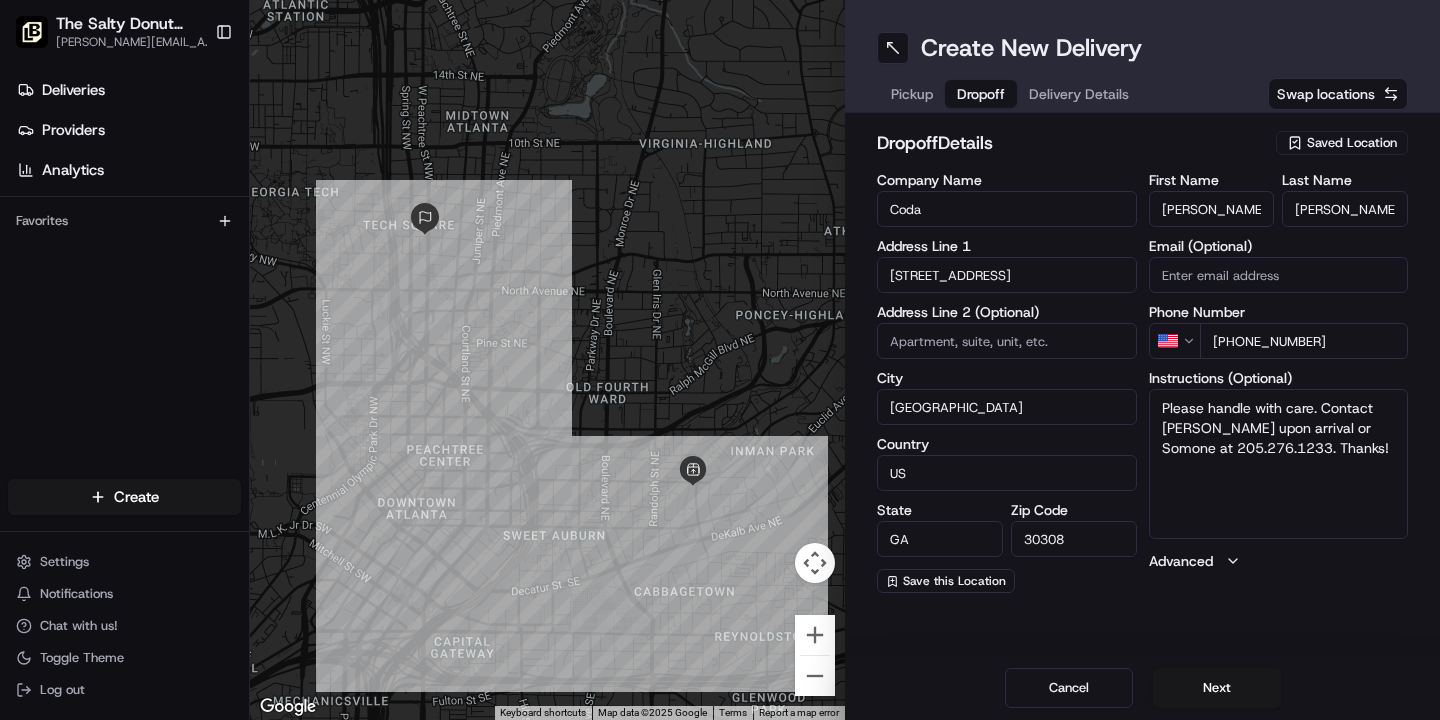 type on "[PERSON_NAME]" 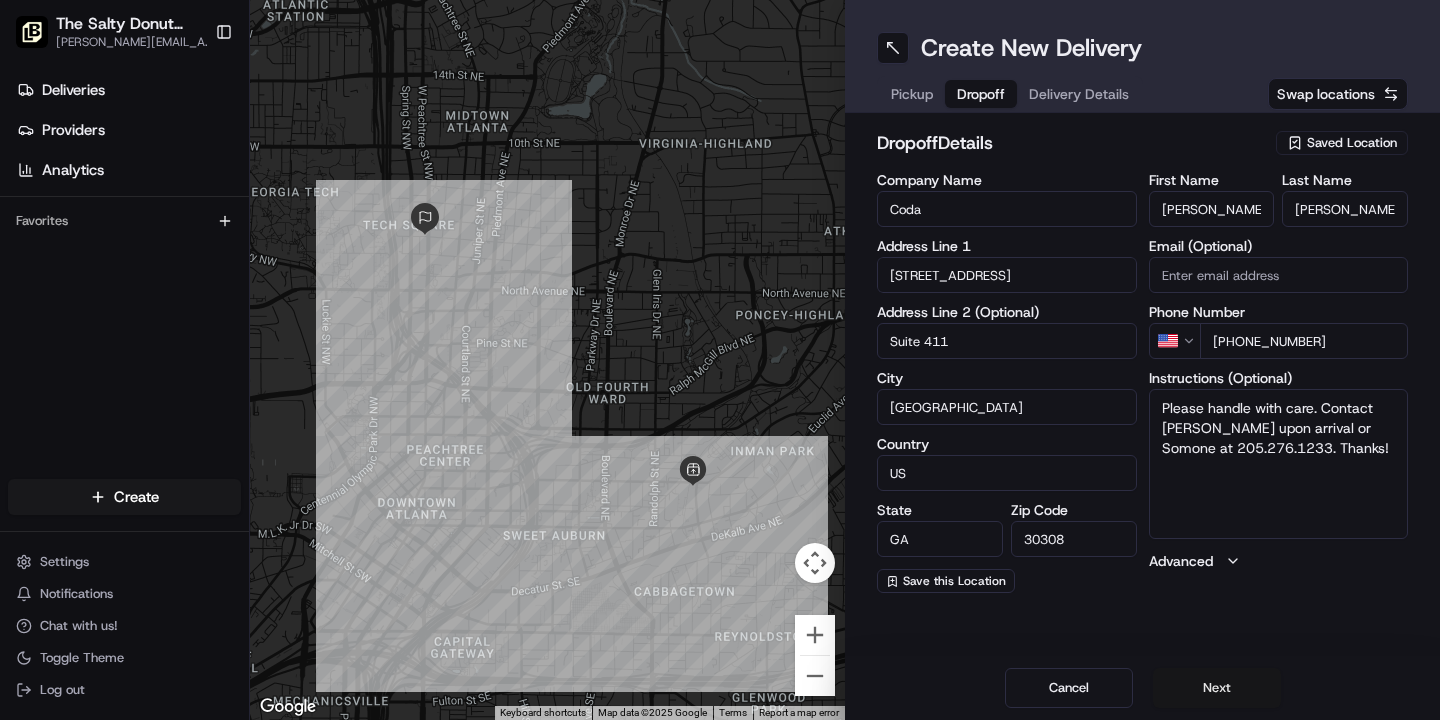 type on "Suite 411" 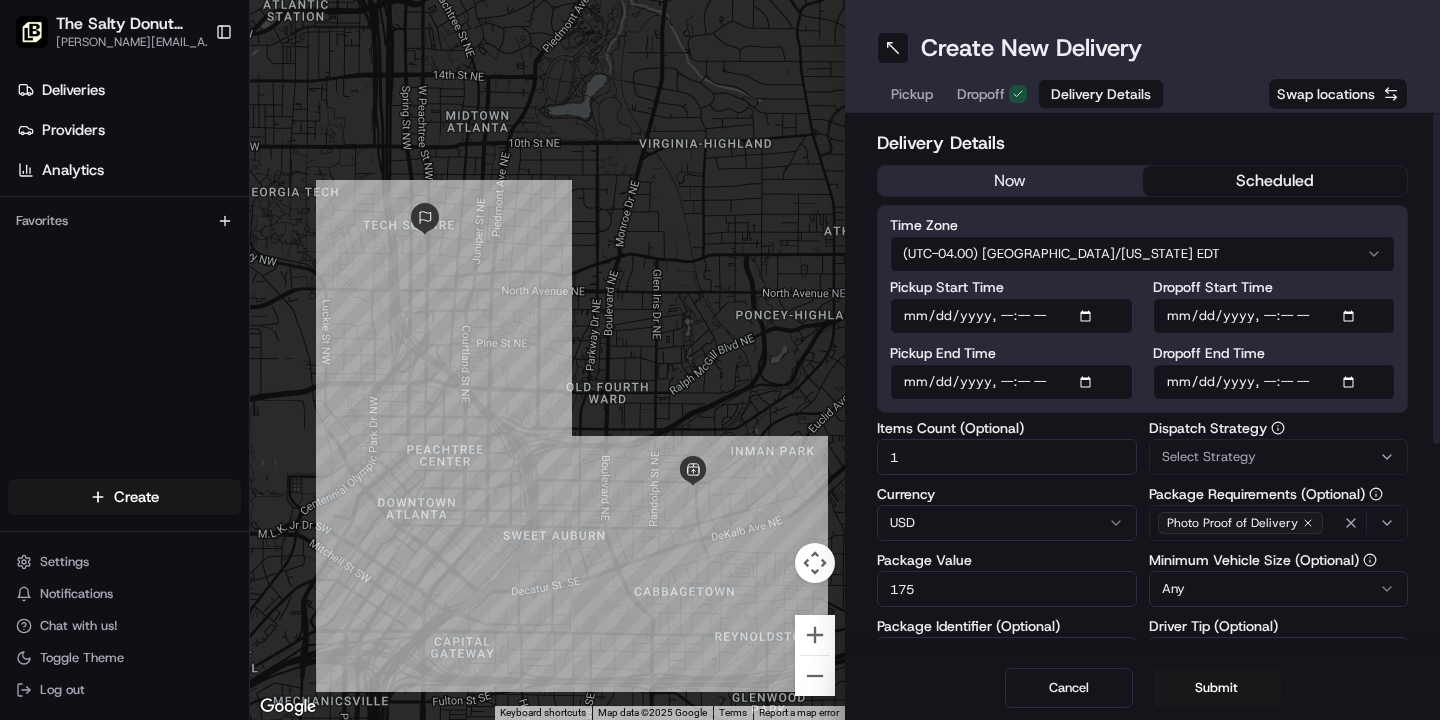 click on "Pickup Start Time" at bounding box center [1011, 316] 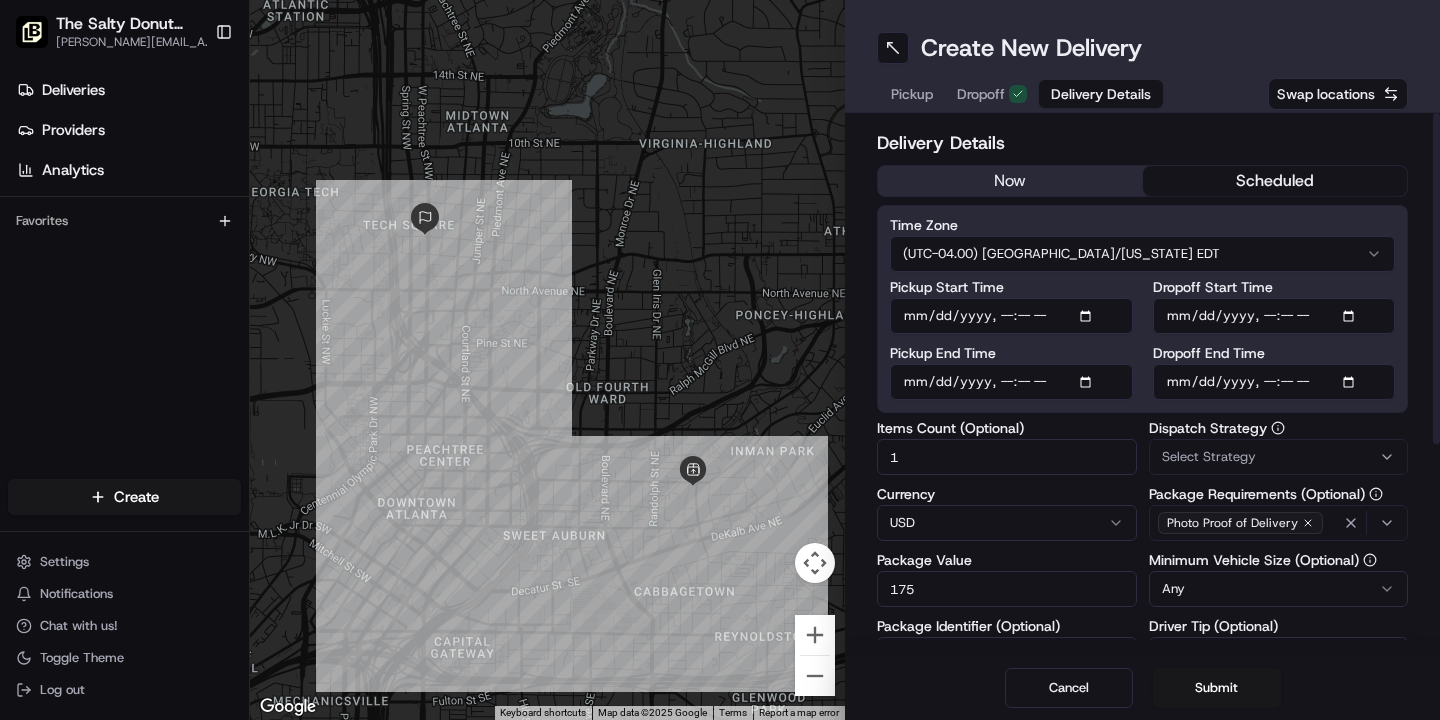 type on "[DATE]T07:35" 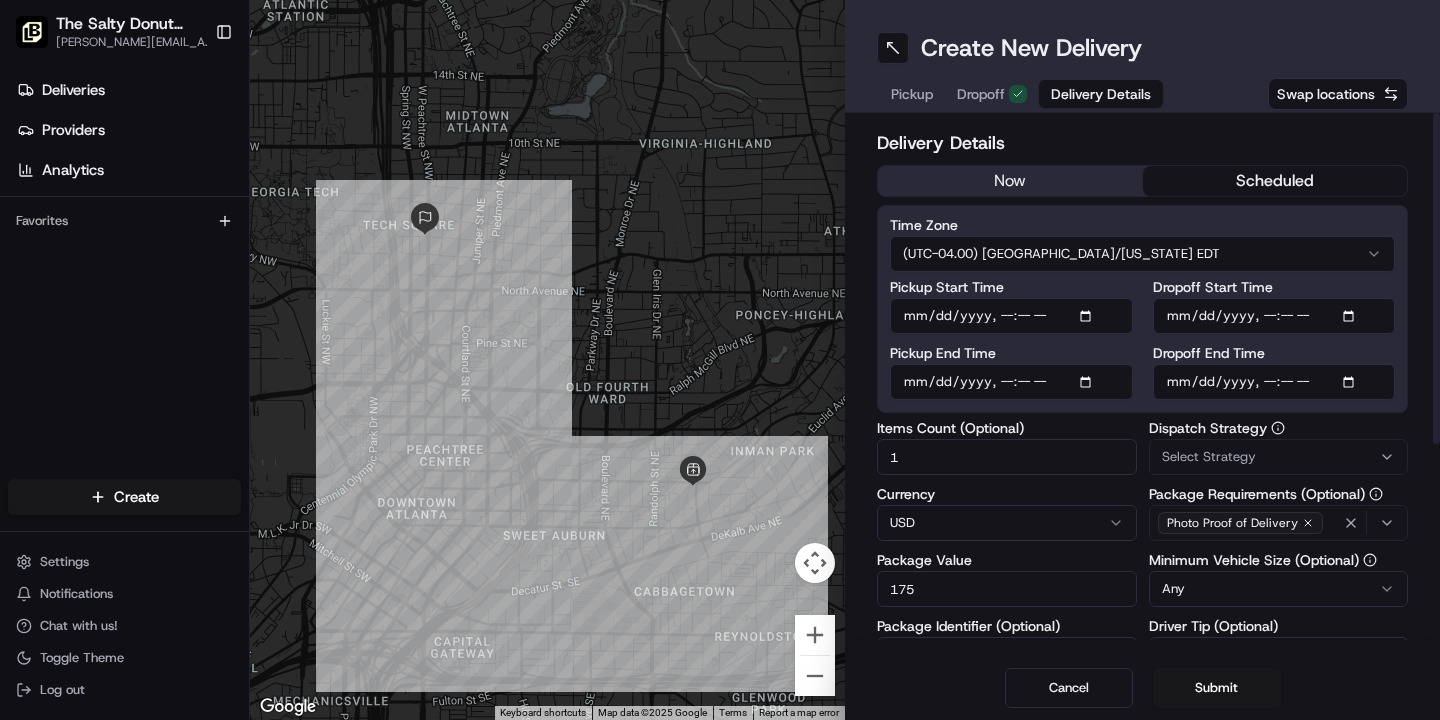 click on "Pickup End Time" at bounding box center (1011, 373) 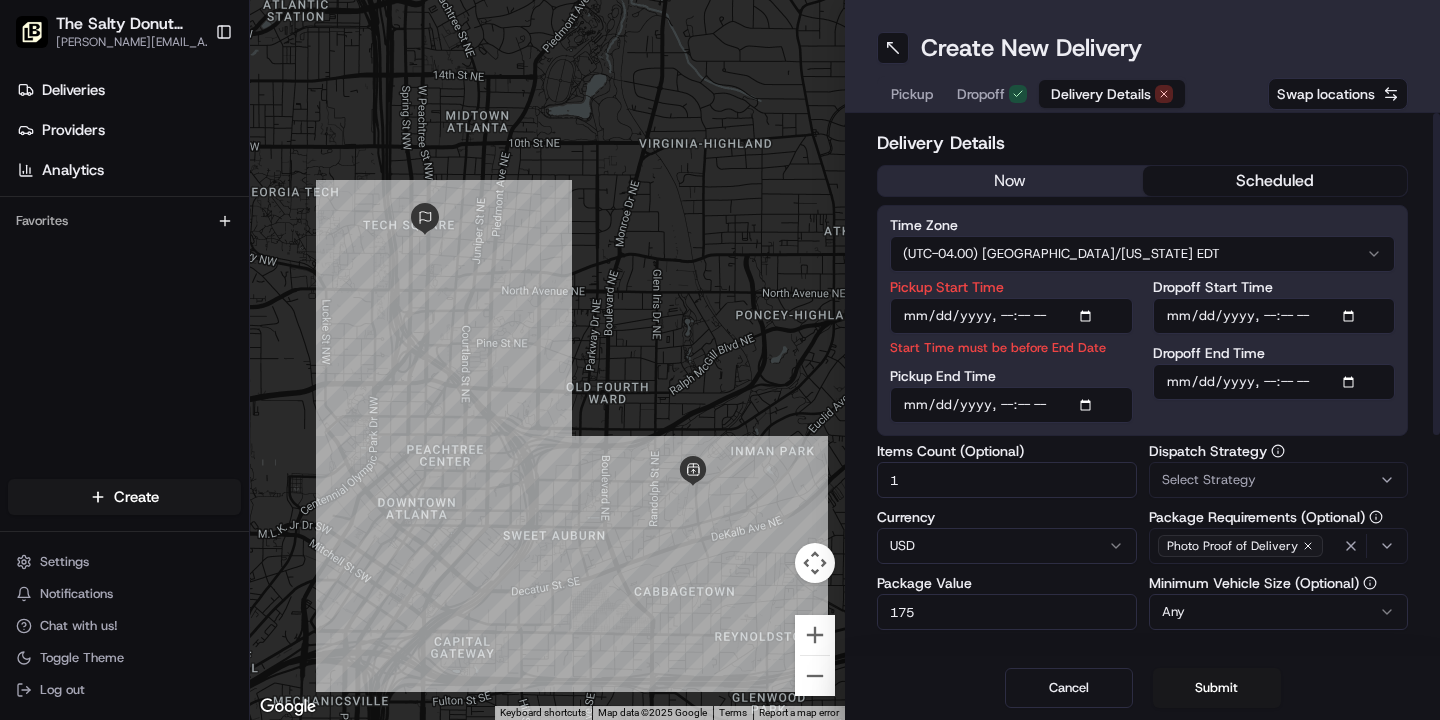 type on "[DATE]T07:45" 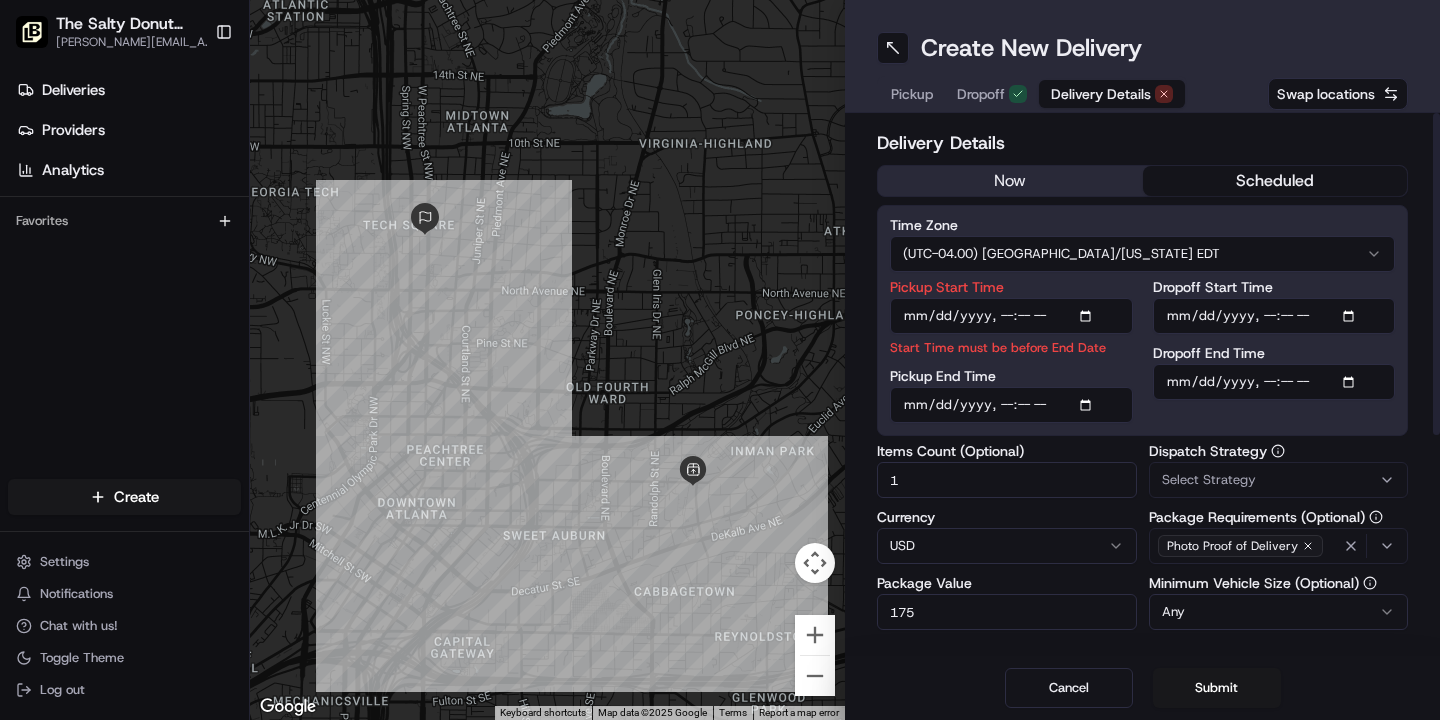 click on "Dropoff Start Time" at bounding box center [1274, 316] 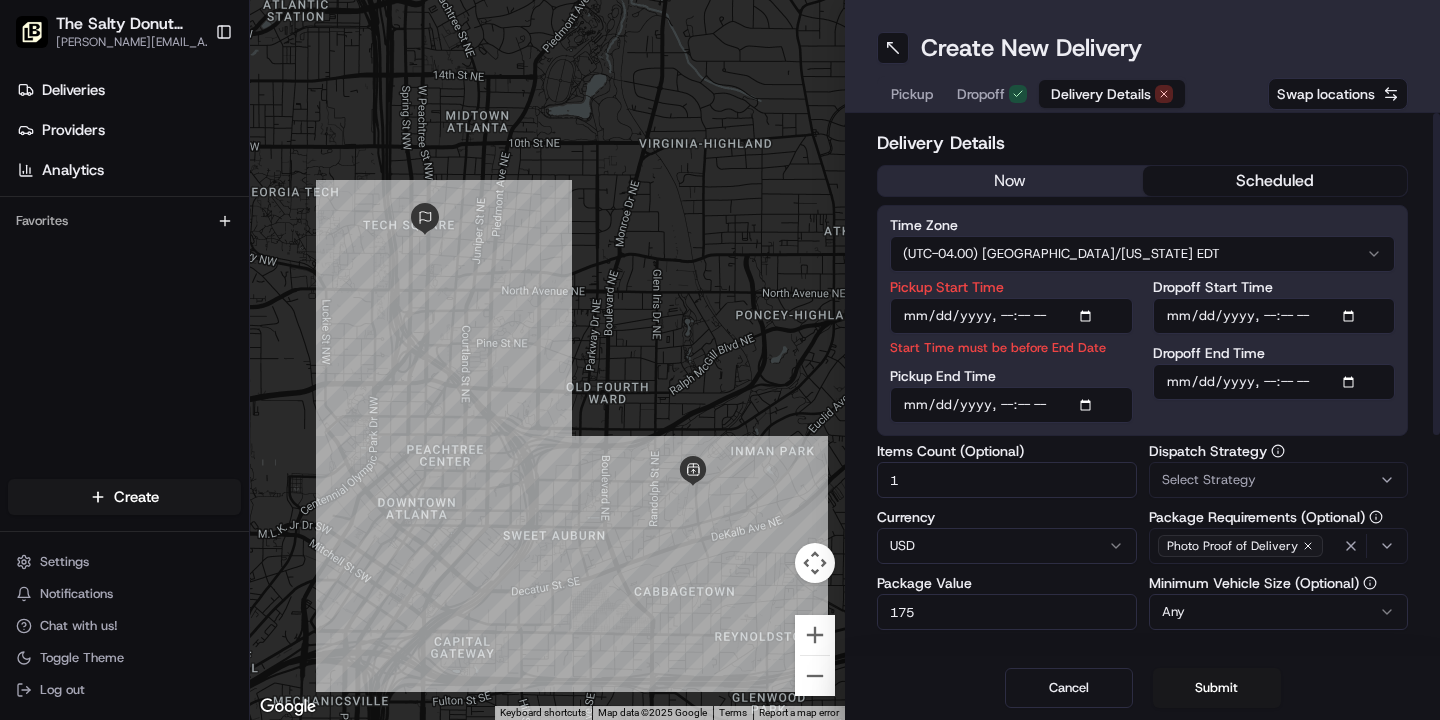 click on "Dropoff End Time" at bounding box center (1274, 373) 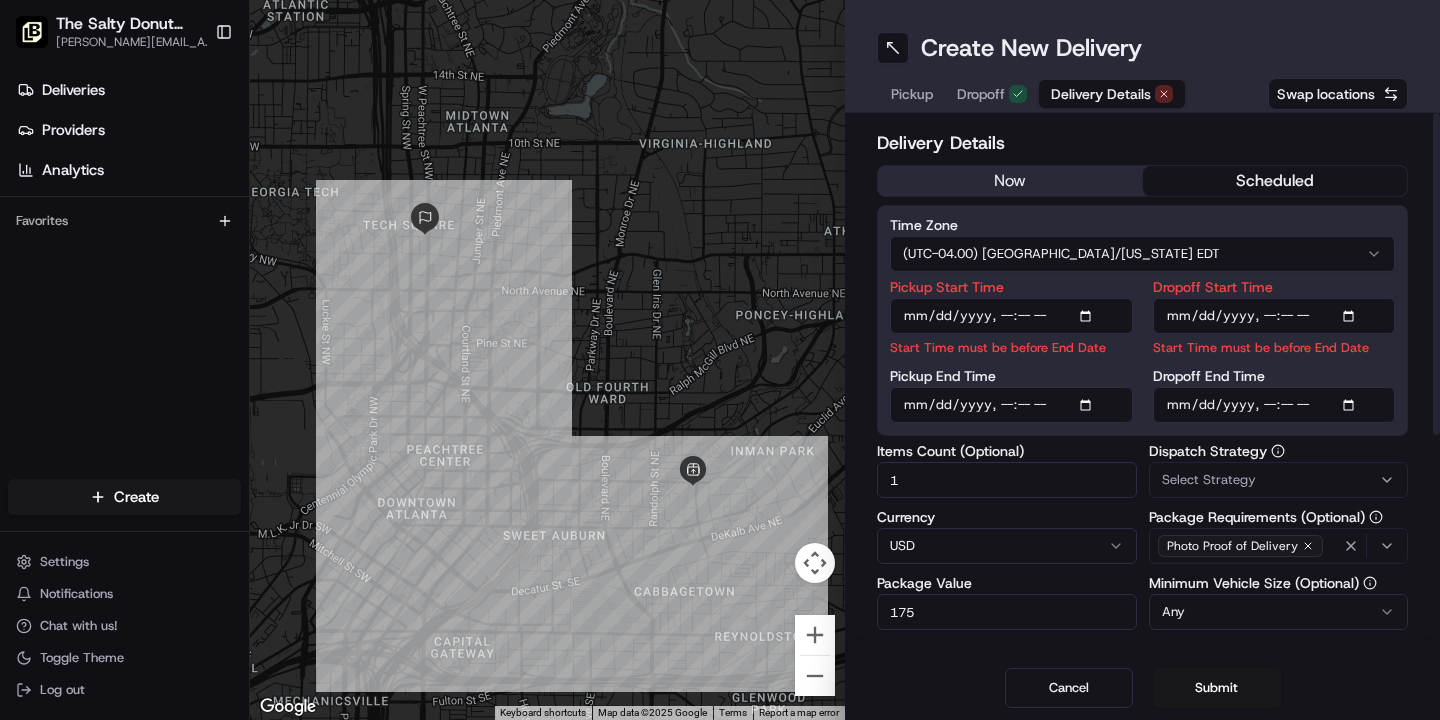 type on "[DATE]T07:55" 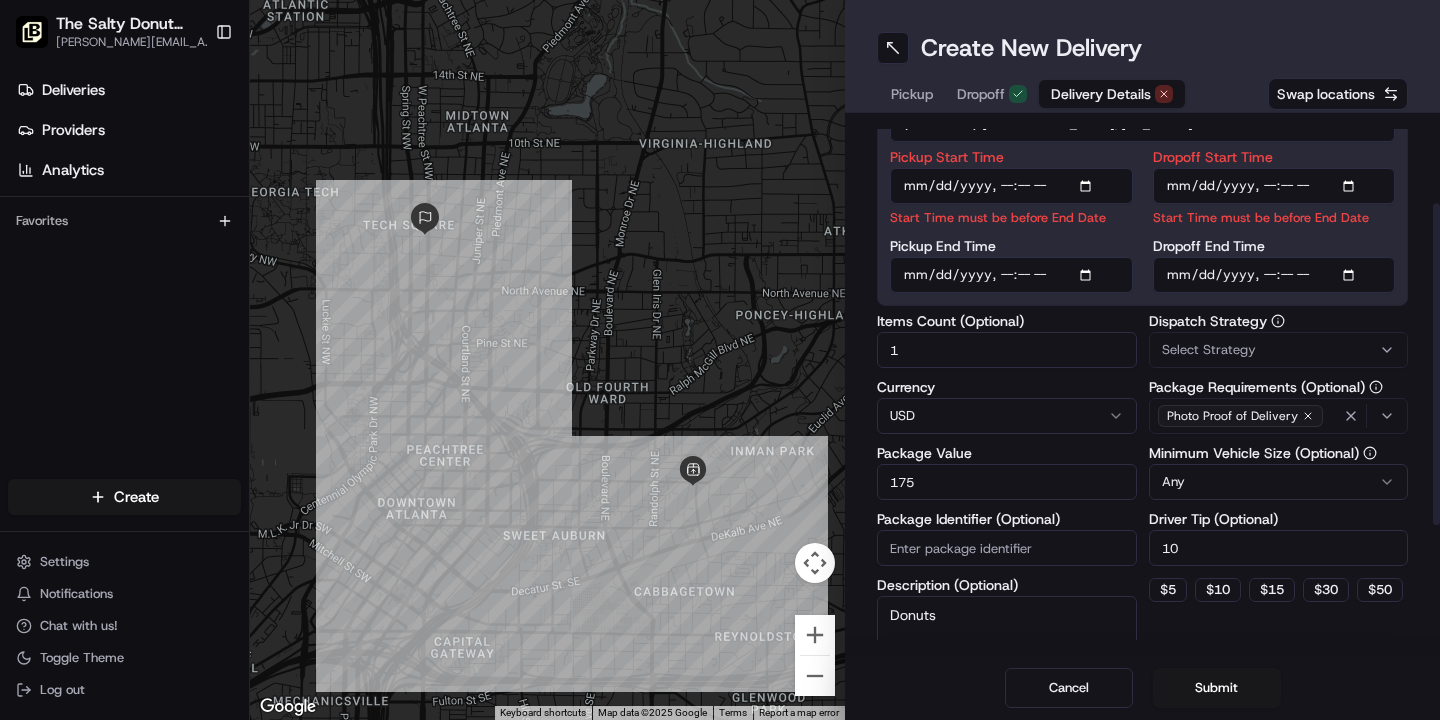 scroll, scrollTop: 144, scrollLeft: 0, axis: vertical 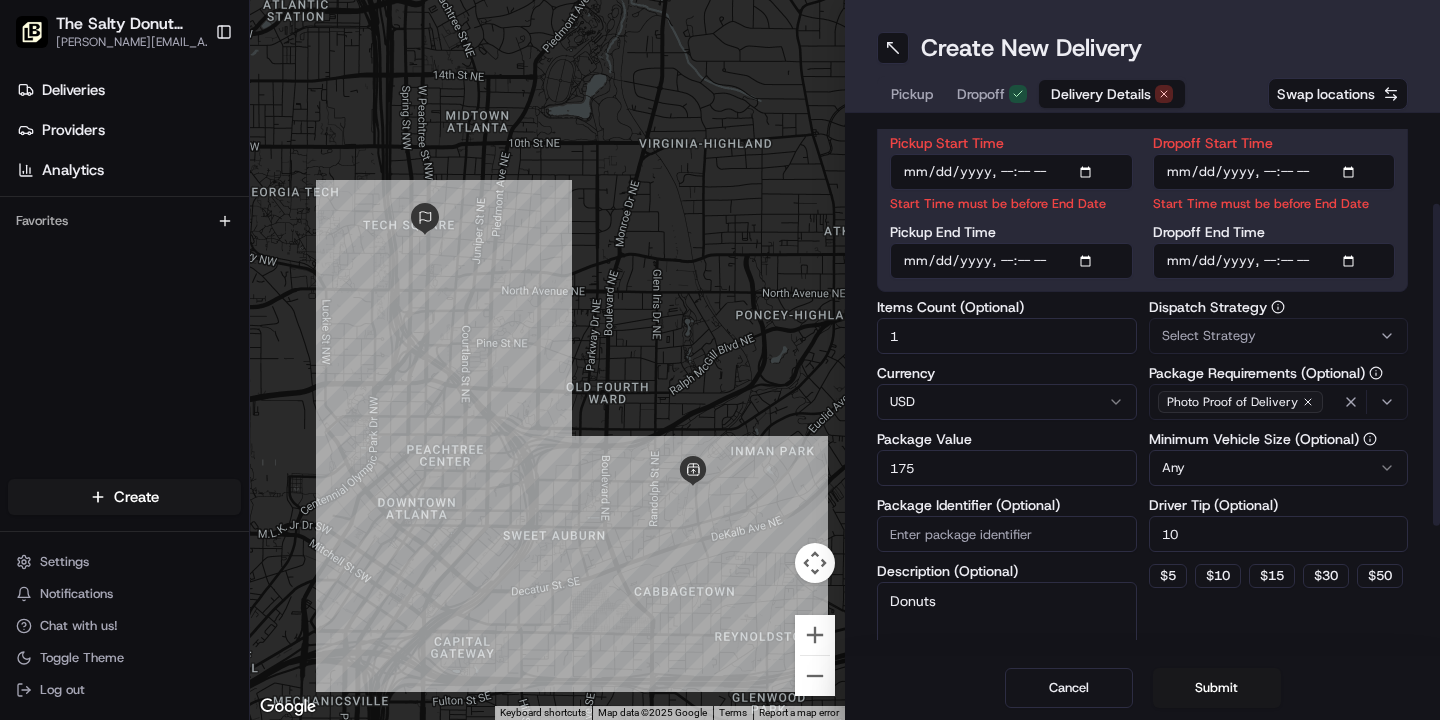 click on "1" at bounding box center (1007, 336) 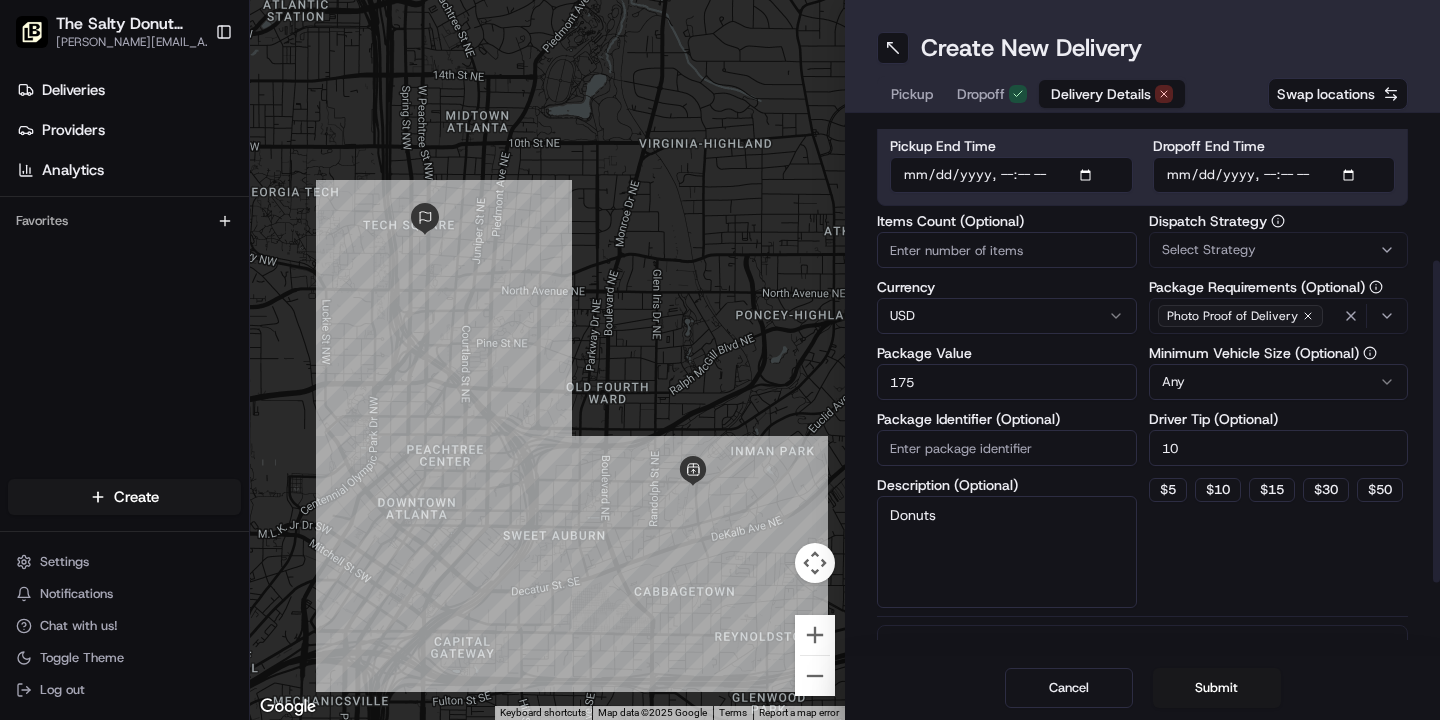 scroll, scrollTop: 234, scrollLeft: 0, axis: vertical 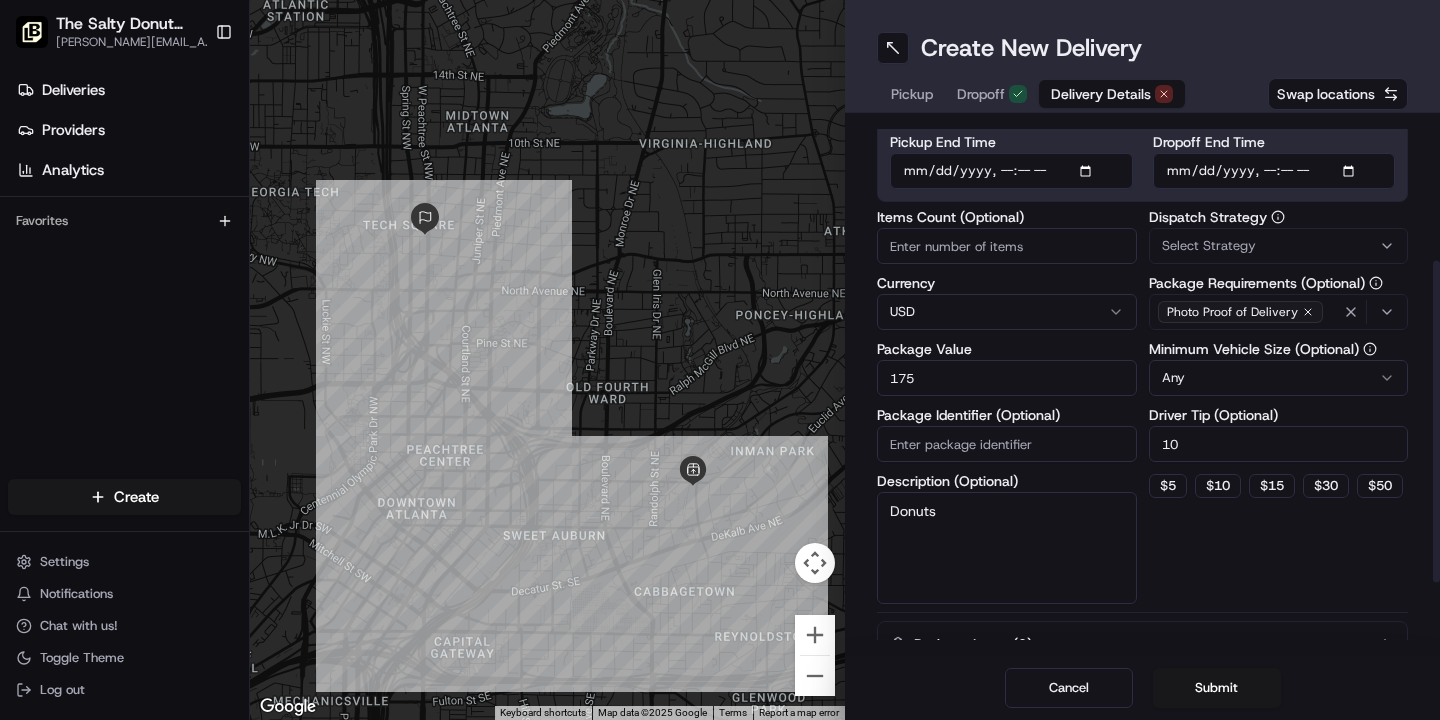 type 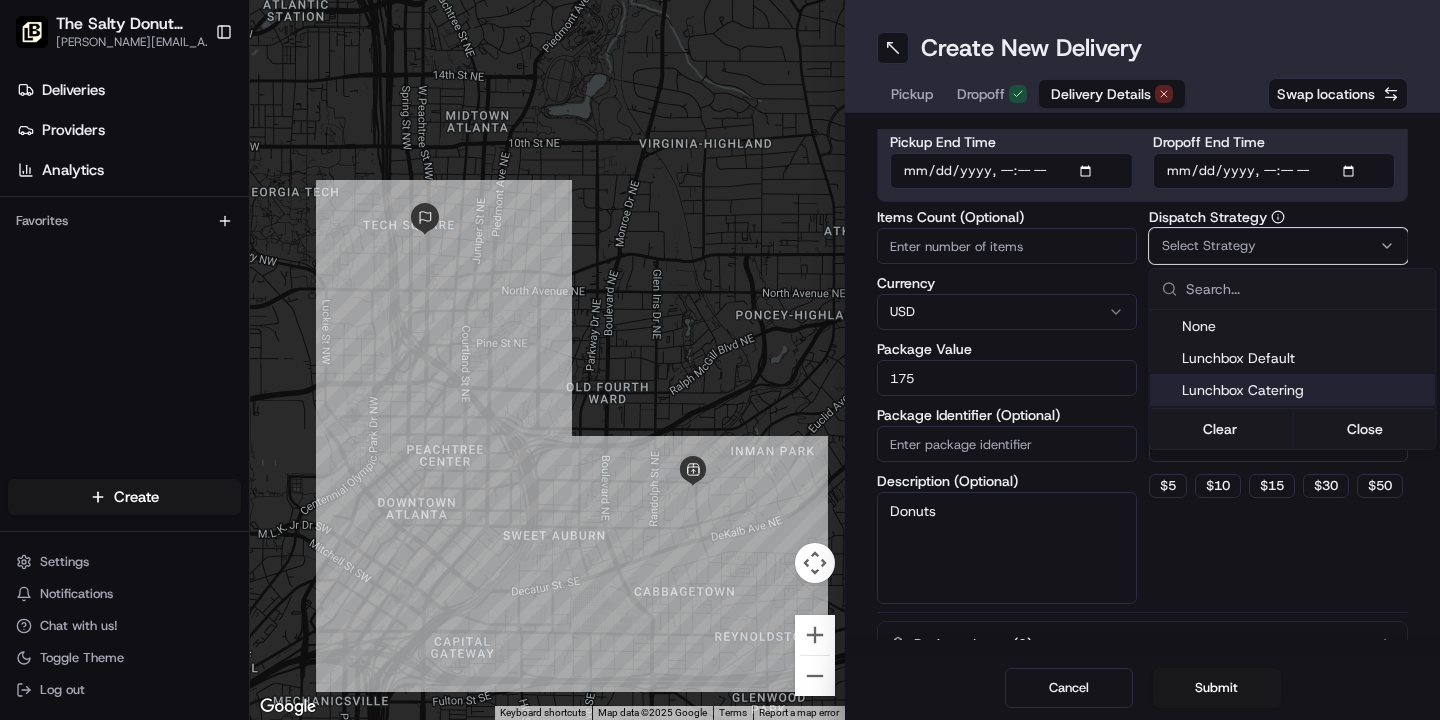 click on "Lunchbox Catering" at bounding box center (1305, 390) 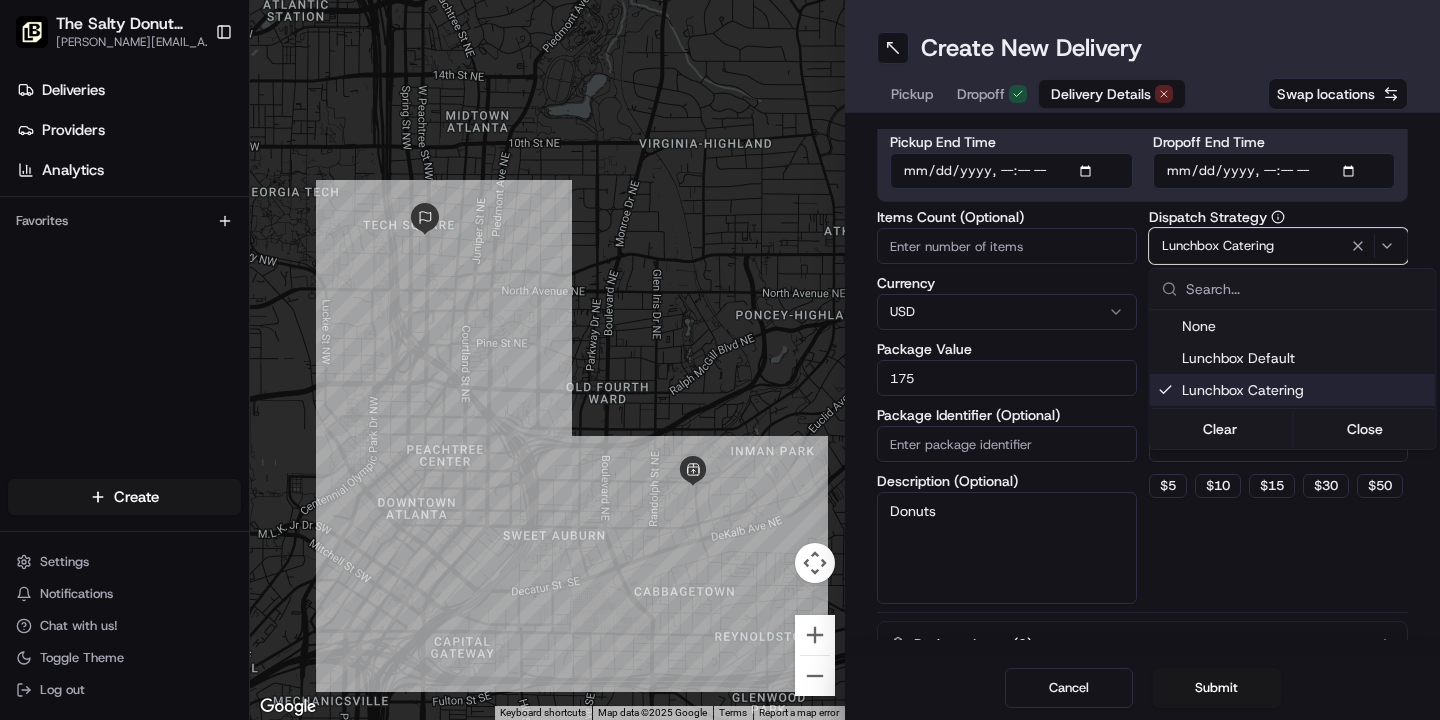 click on "The Salty Donut ([PERSON_NAME]) [PERSON_NAME][EMAIL_ADDRESS][DOMAIN_NAME] Toggle Sidebar Deliveries Providers Analytics Favorites Main Menu Members & Organization Organization Users Roles Preferences Customization Tracking Orchestration Automations Locations Pickup Locations Dropoff Locations Billing Billing Refund Requests Integrations Notification Triggers Webhooks API Keys Request Logs Create Settings Notifications Chat with us! Toggle Theme Log out ← Move left → Move right ↑ Move up ↓ Move down + Zoom in - Zoom out Home Jump left by 75% End Jump right by 75% Page Up Jump up by 75% Page Down Jump down by 75% Keyboard shortcuts Map Data Map data ©2025 Google Map data ©2025 Google 500 m  Click to toggle between metric and imperial units Terms Report a map error Create New Delivery Pickup Dropoff Delivery Details Swap locations Delivery Details now scheduled Time Zone (UTC-04.00) [GEOGRAPHIC_DATA]/[US_STATE] EDT Pickup Start Time Start Time must be before End Date Pickup End Time Dropoff Start Time Dropoff End Time" at bounding box center [720, 360] 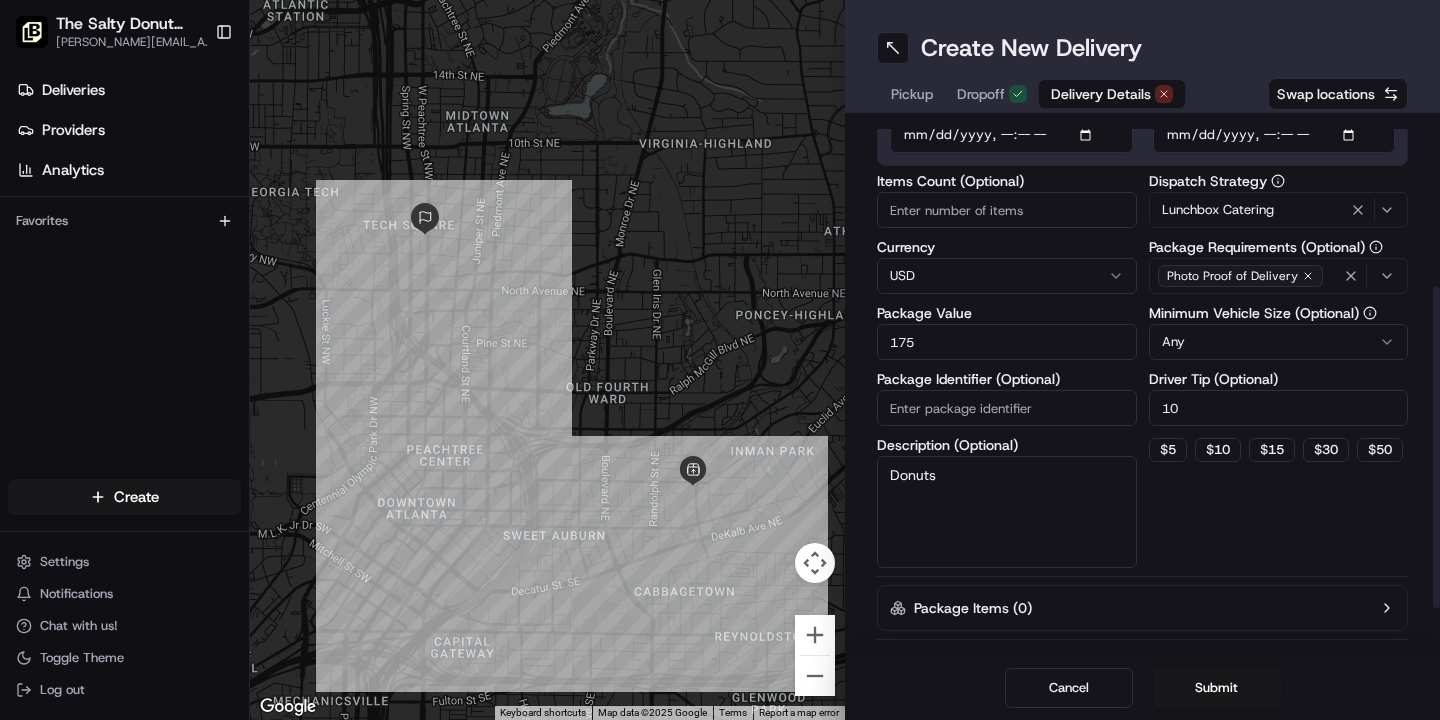 scroll, scrollTop: 275, scrollLeft: 0, axis: vertical 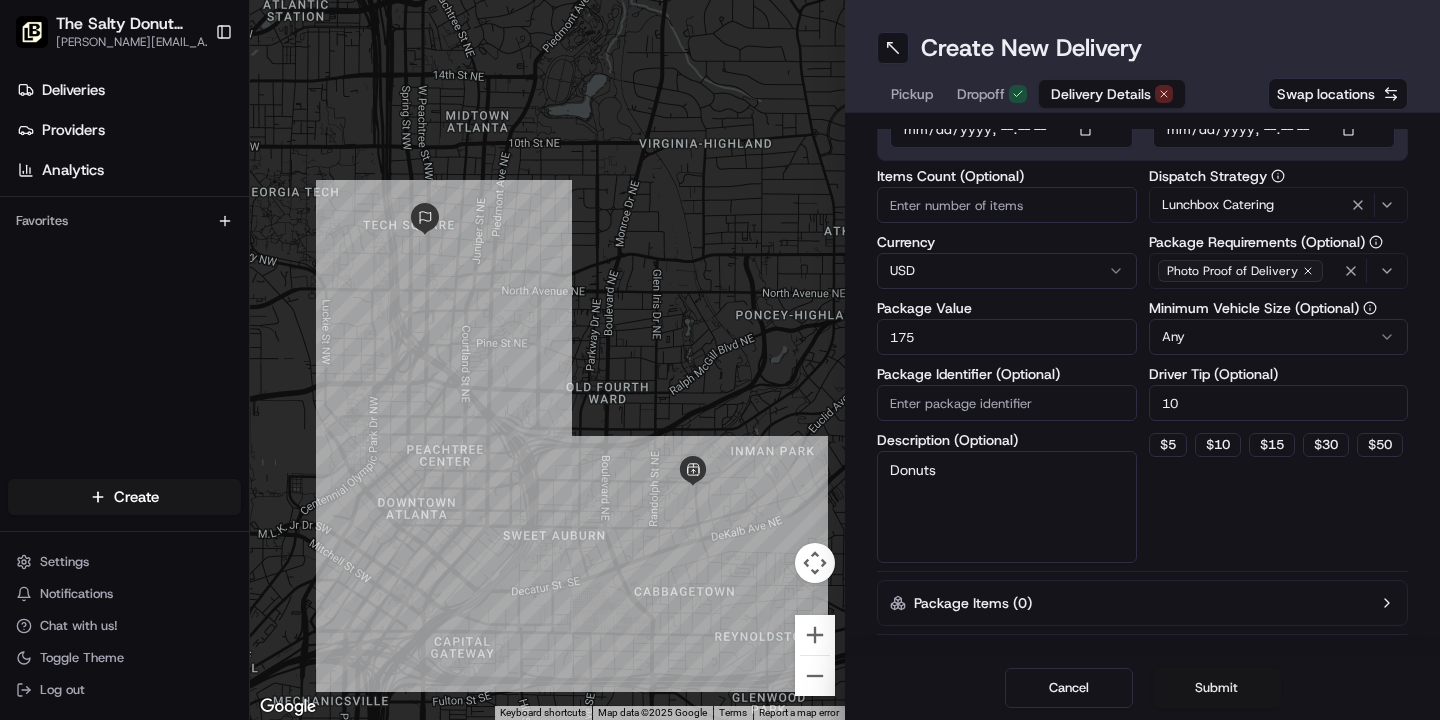 click on "Submit" at bounding box center (1217, 688) 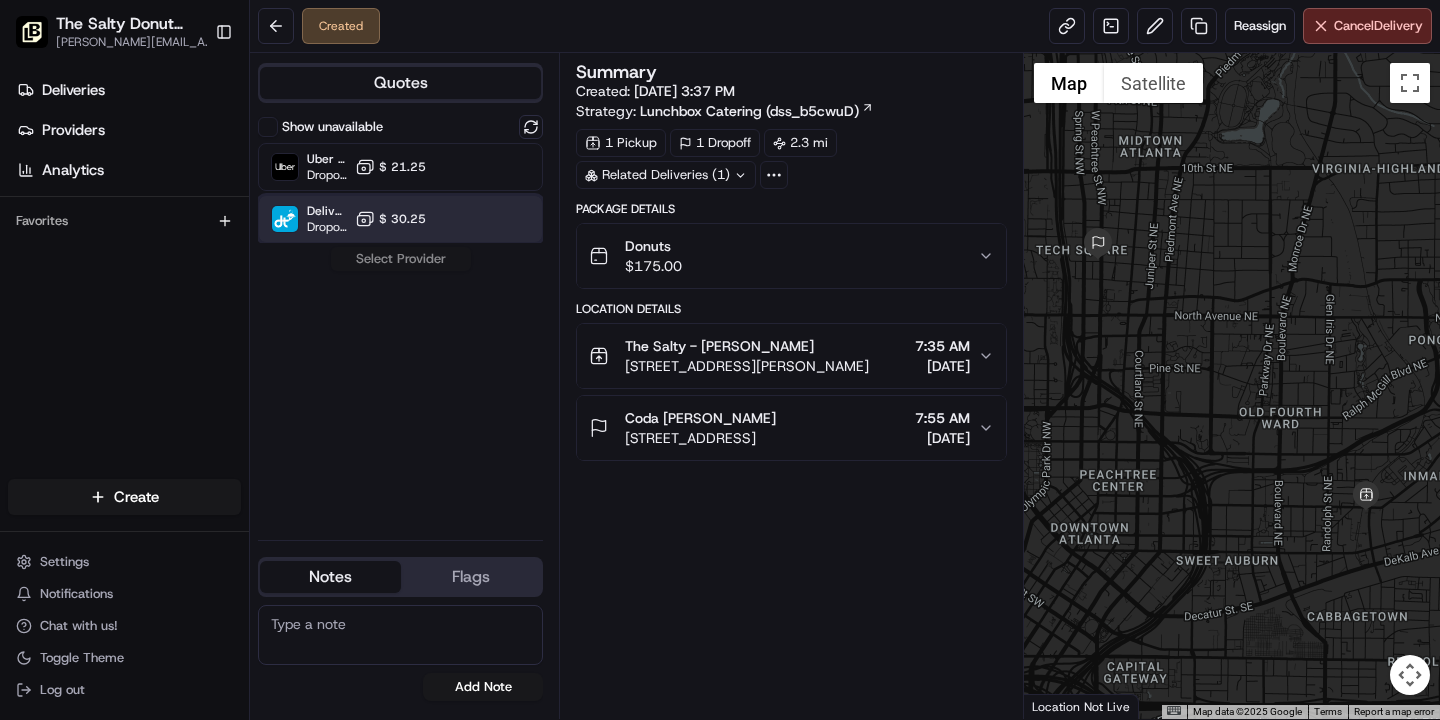 click on "DeliverThat Dropoff ETA   - $   30.25" at bounding box center (400, 219) 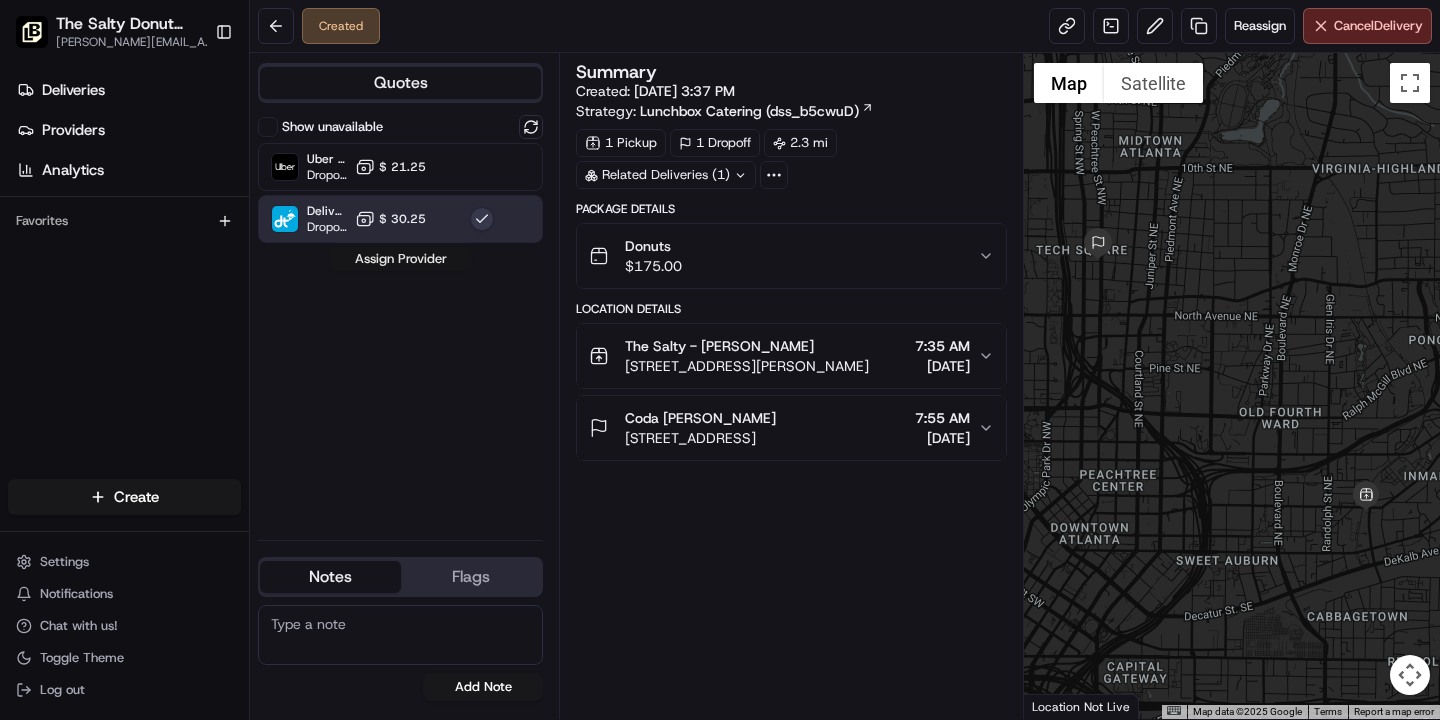 click on "Assign Provider" at bounding box center [401, 259] 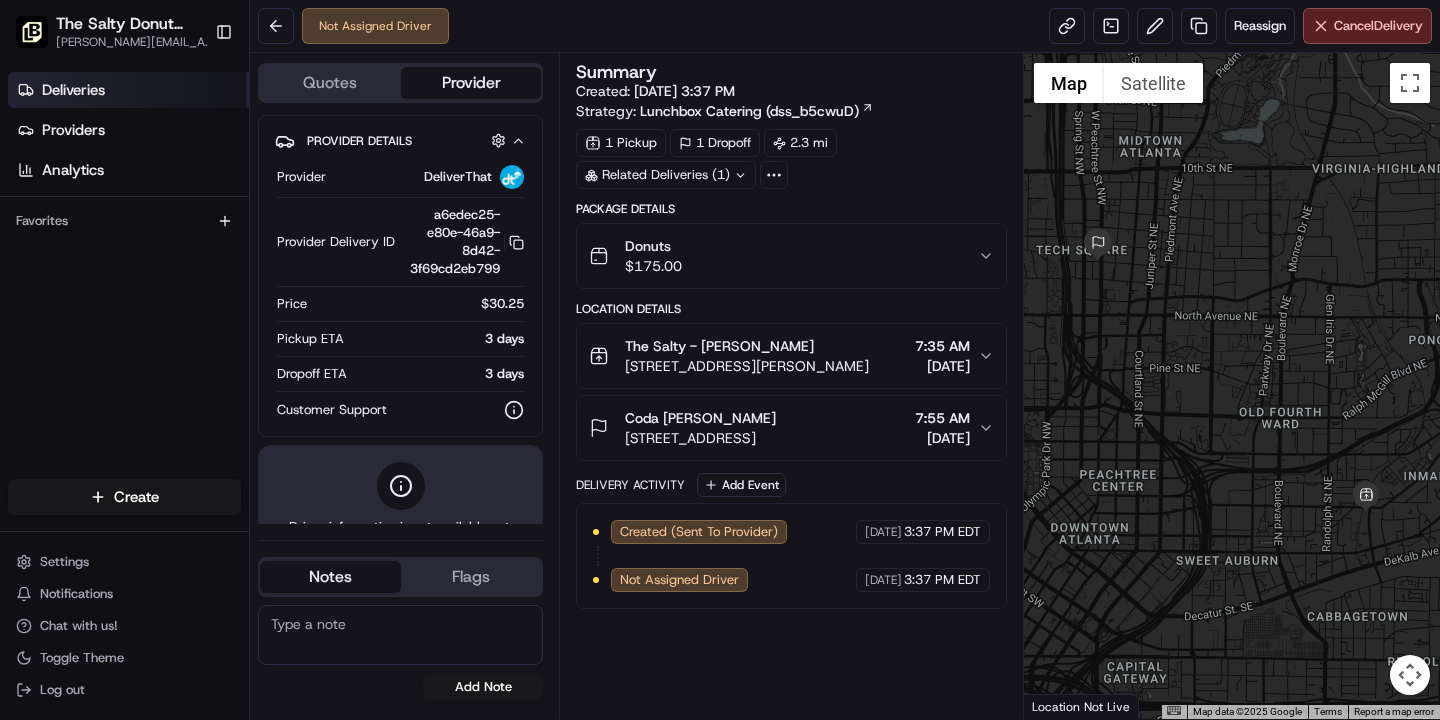 click on "Deliveries" at bounding box center [73, 90] 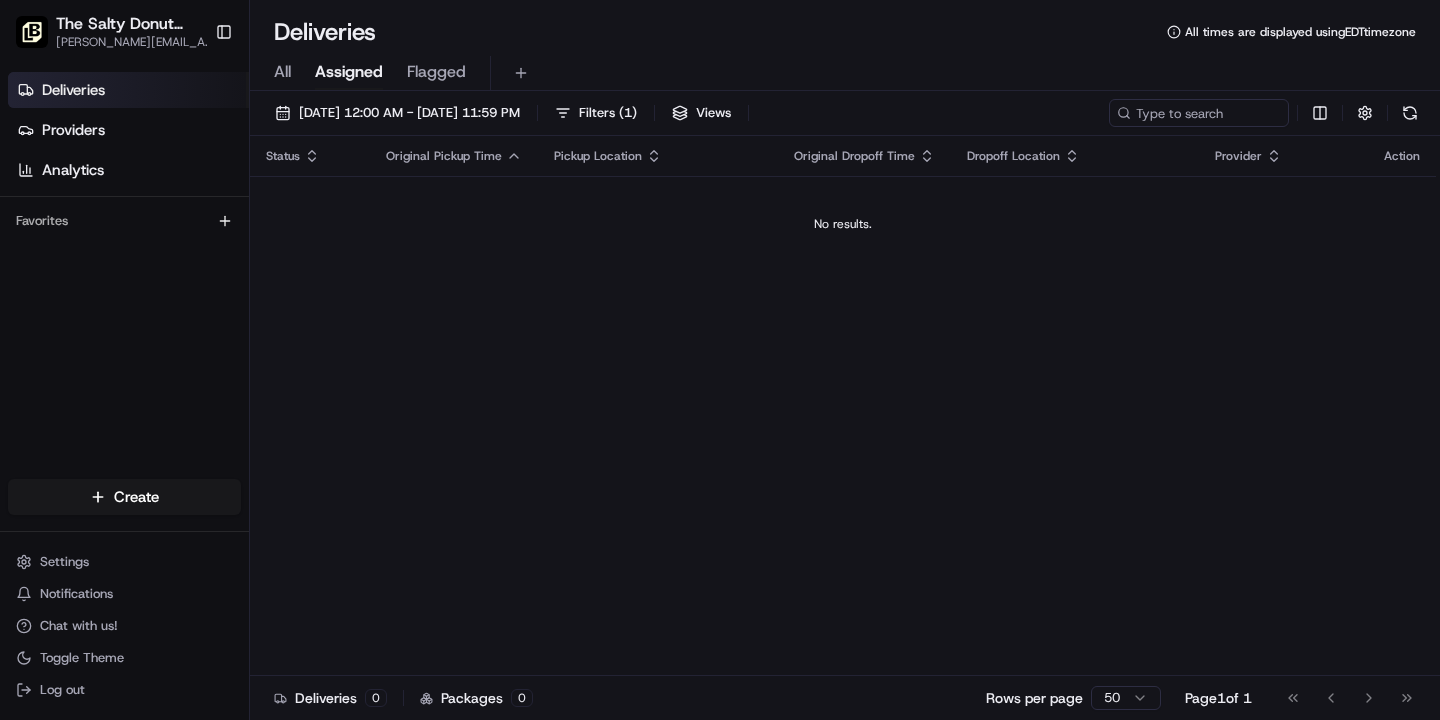 click on "All" at bounding box center [282, 72] 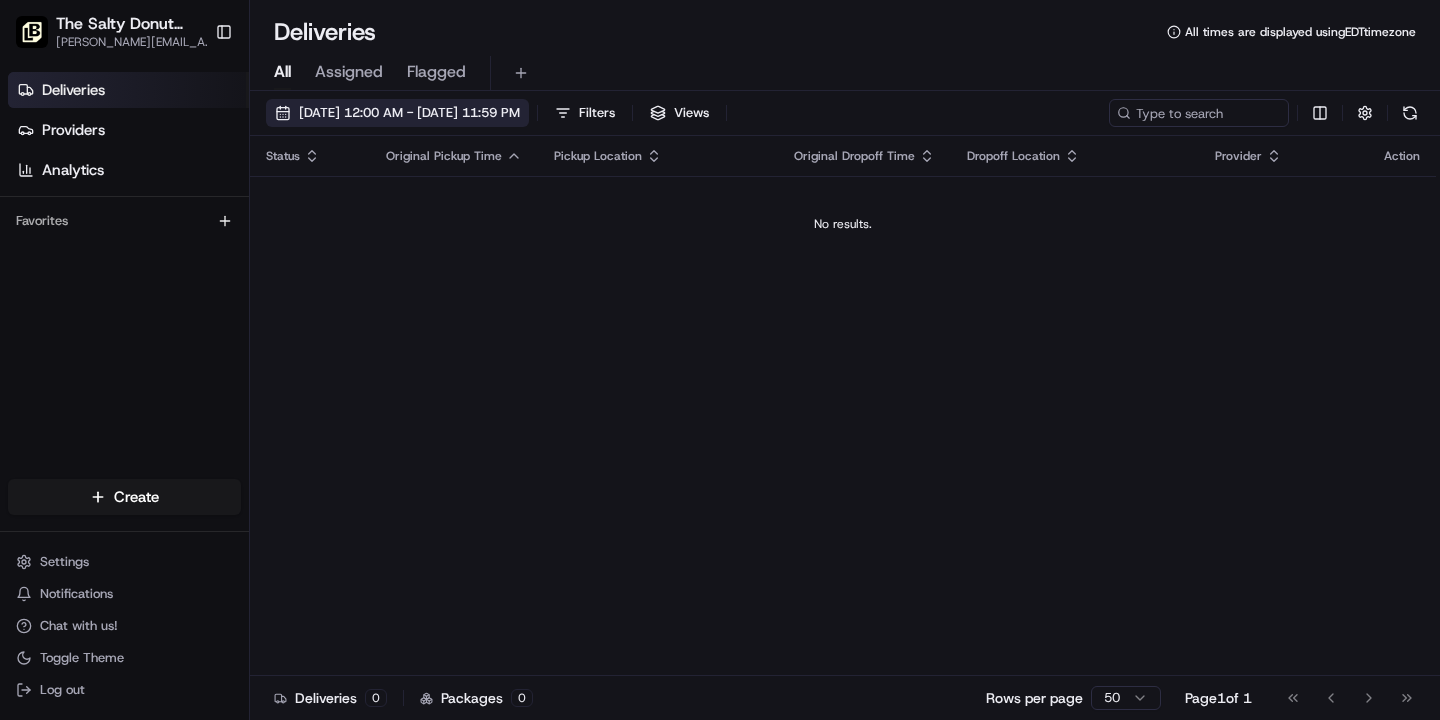 click on "[DATE] 12:00 AM - [DATE] 11:59 PM" at bounding box center [409, 113] 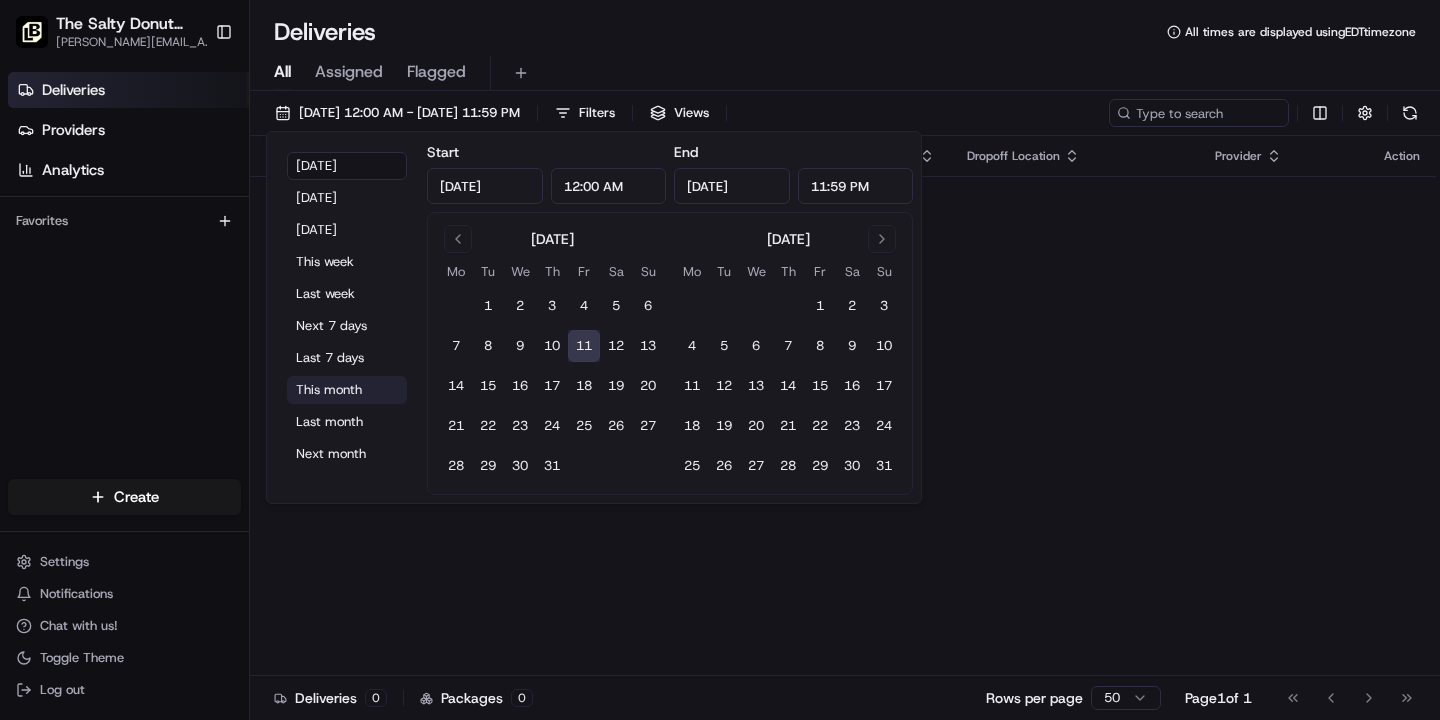 click on "This month" at bounding box center (347, 390) 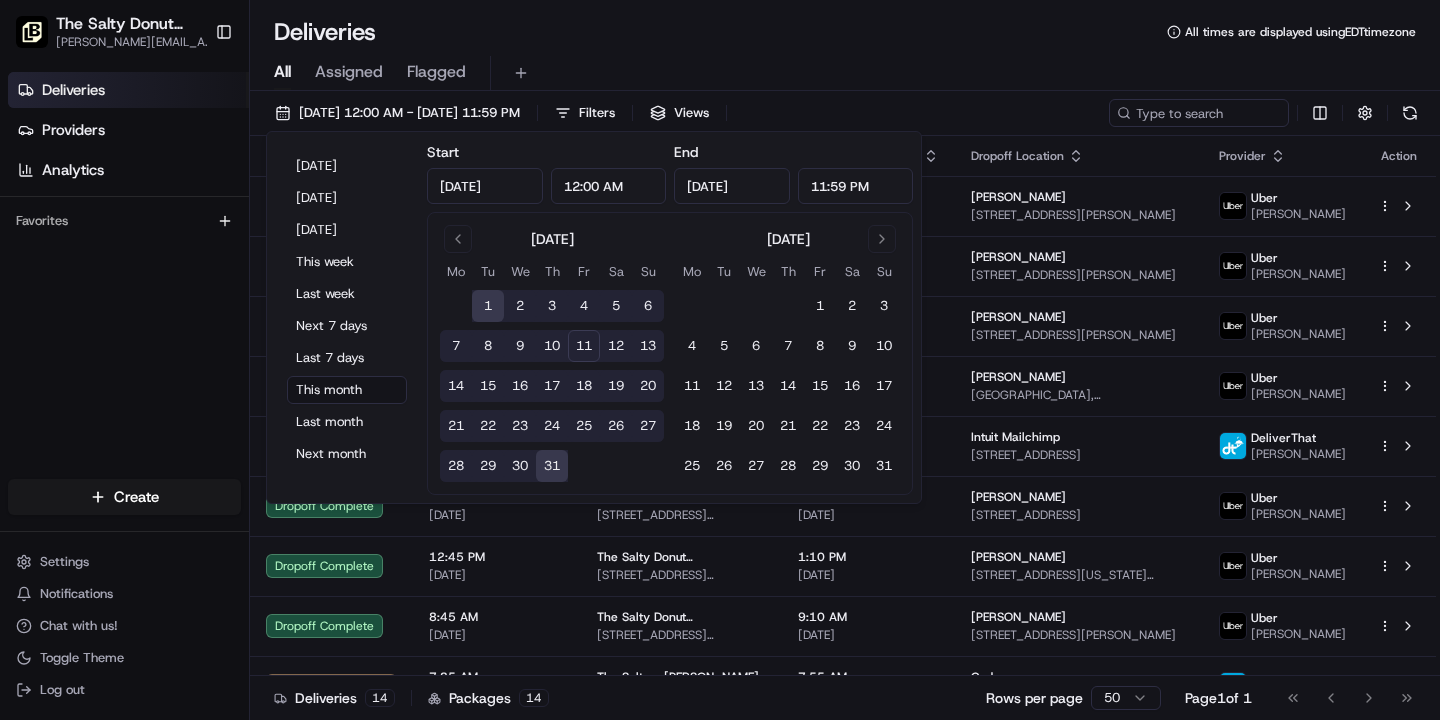 click on "All Assigned Flagged" at bounding box center (845, 73) 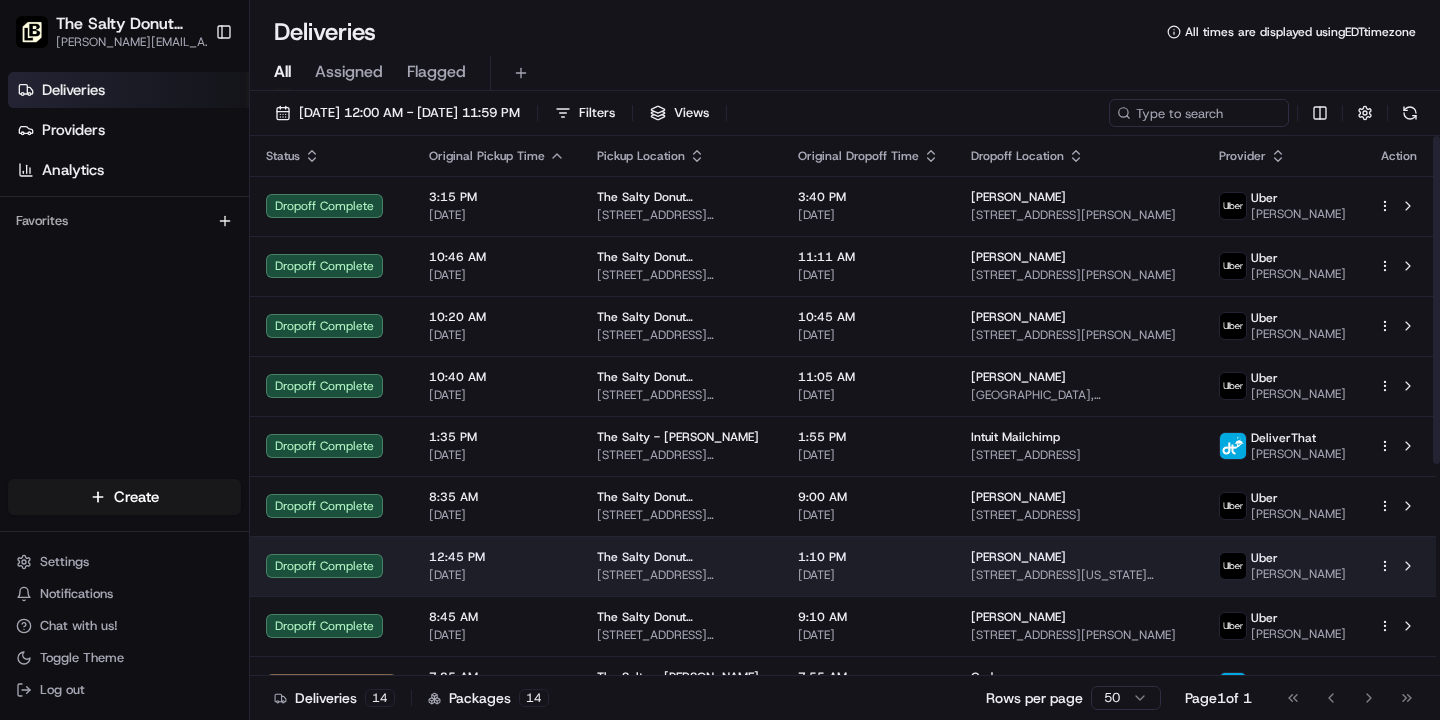 scroll, scrollTop: 350, scrollLeft: 0, axis: vertical 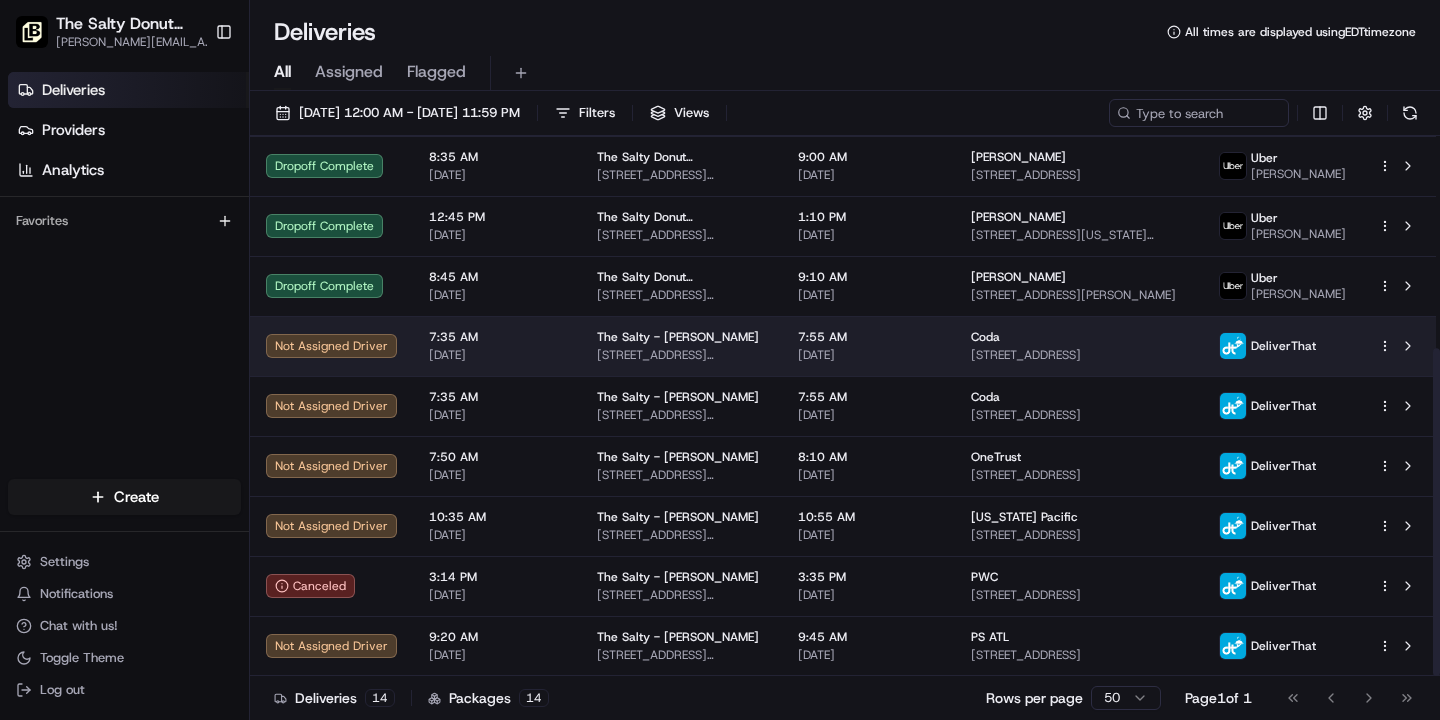click on "The Salty Donut ([PERSON_NAME]) [PERSON_NAME][EMAIL_ADDRESS][DOMAIN_NAME] Toggle Sidebar Deliveries Providers Analytics Favorites Main Menu Members & Organization Organization Users Roles Preferences Customization Tracking Orchestration Automations Locations Pickup Locations Dropoff Locations Billing Billing Refund Requests Integrations Notification Triggers Webhooks API Keys Request Logs Create Settings Notifications Chat with us! Toggle Theme Log out Deliveries All times are displayed using  EDT  timezone All Assigned Flagged [DATE] 12:00 AM - [DATE] 11:59 PM Filters Views Status Original Pickup Time Pickup Location Original Dropoff Time Dropoff Location Provider Action Dropoff Complete 3:15 PM [DATE] The Salty Donut ([PERSON_NAME]) [STREET_ADDRESS][PERSON_NAME] 3:40 PM [DATE] [PERSON_NAME] [STREET_ADDRESS][PERSON_NAME][DEMOGRAPHIC_DATA] Uber [PERSON_NAME] Dropoff Complete 10:46 AM [DATE] The Salty Donut ([PERSON_NAME]) [STREET_ADDRESS][PERSON_NAME] 11:11 AM [DATE] [PERSON_NAME] 14" at bounding box center [720, 360] 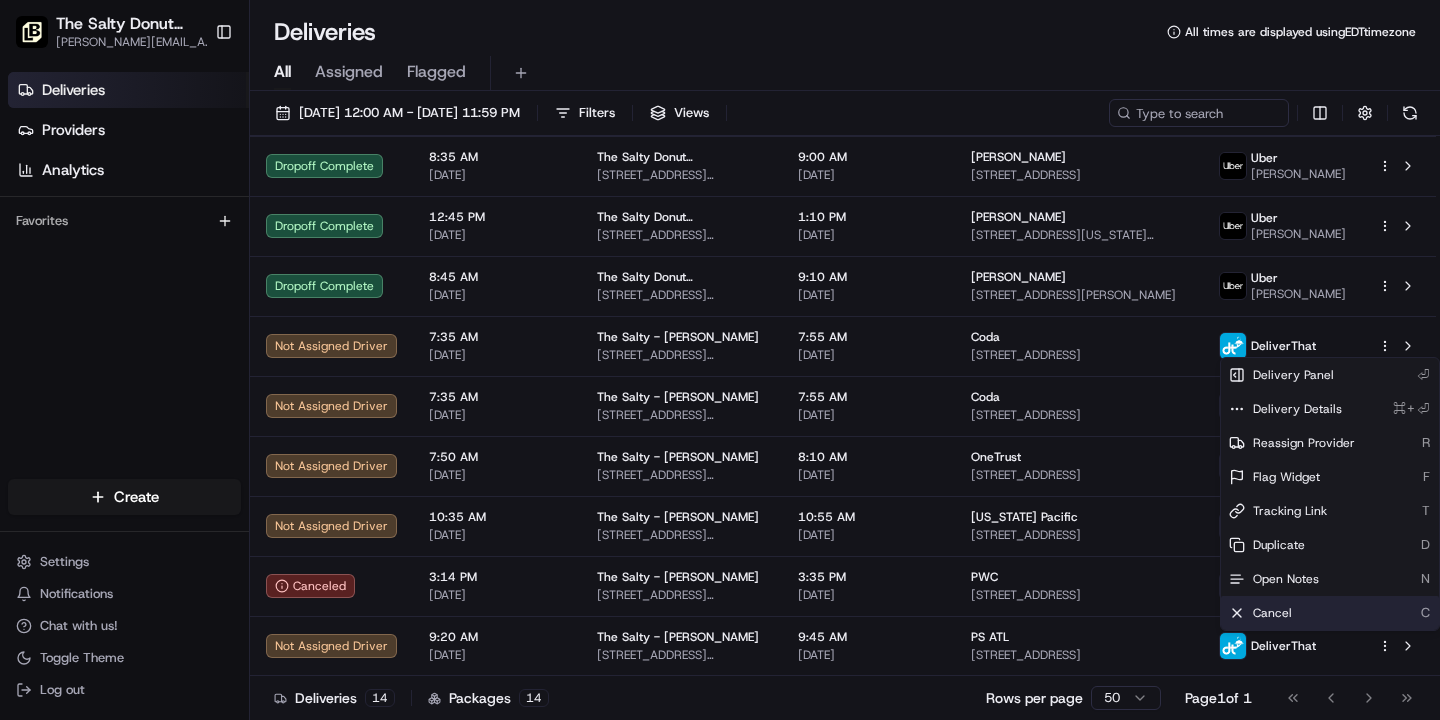 click on "Cancel" at bounding box center [1272, 613] 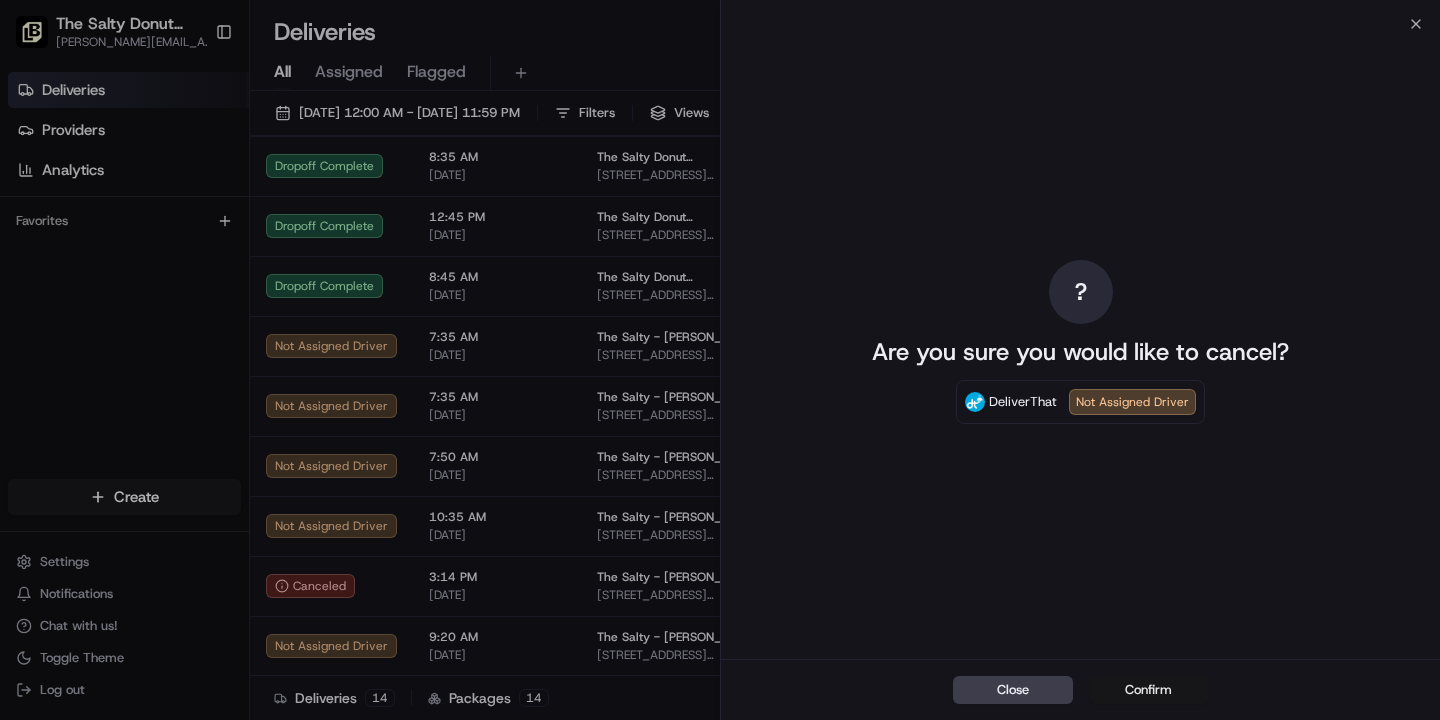 click on "Confirm" at bounding box center [1149, 690] 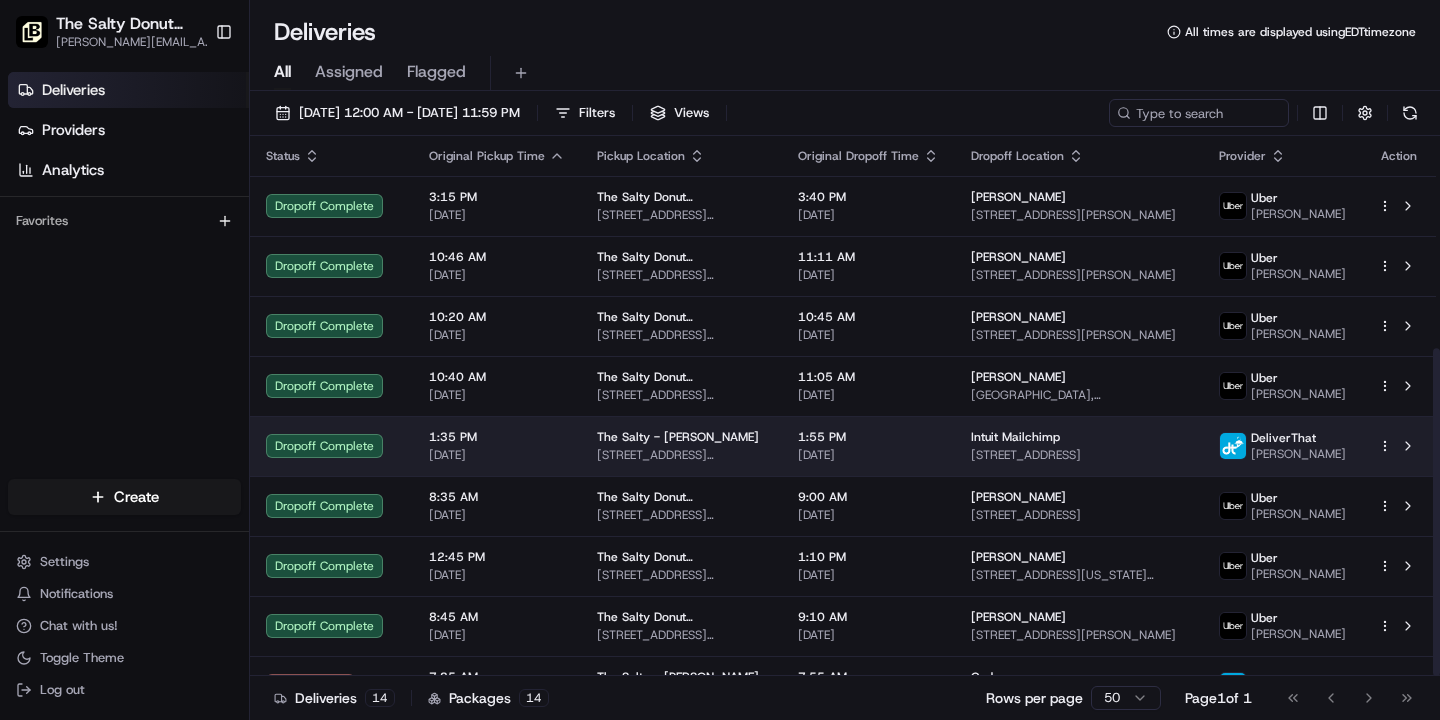 scroll, scrollTop: 350, scrollLeft: 0, axis: vertical 